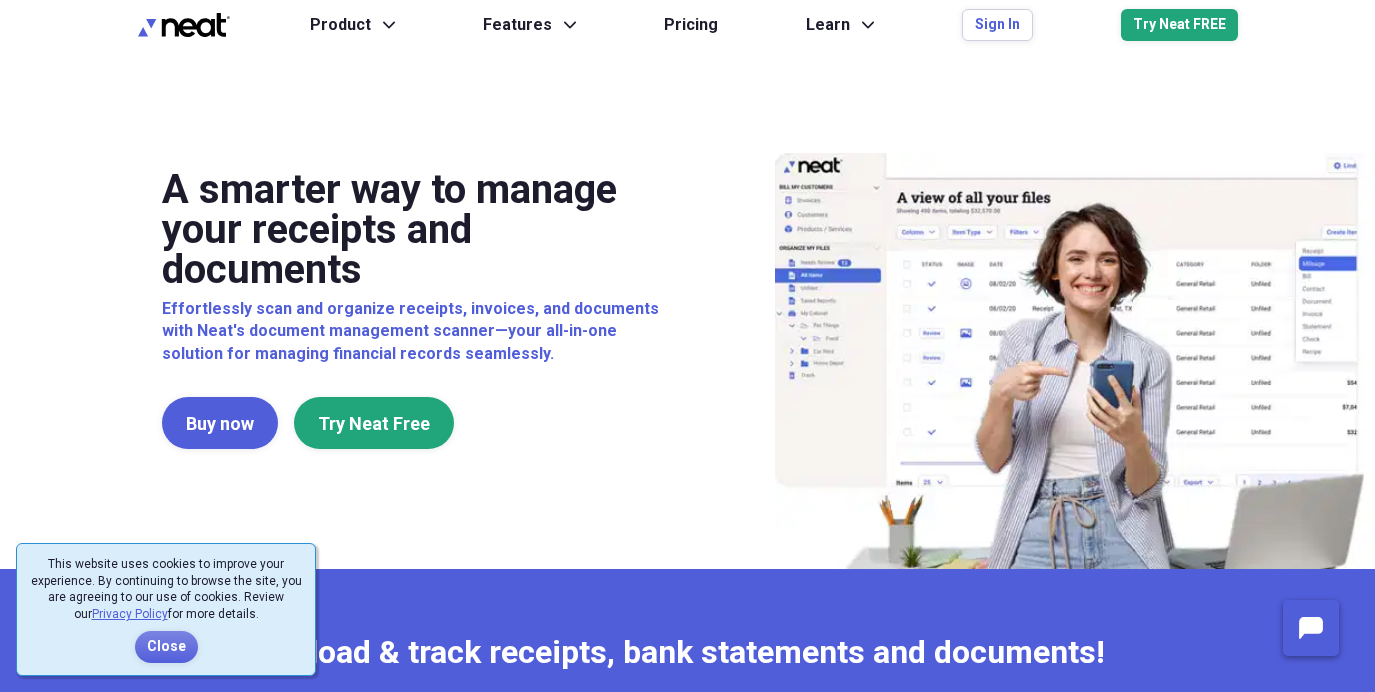 scroll, scrollTop: 0, scrollLeft: 0, axis: both 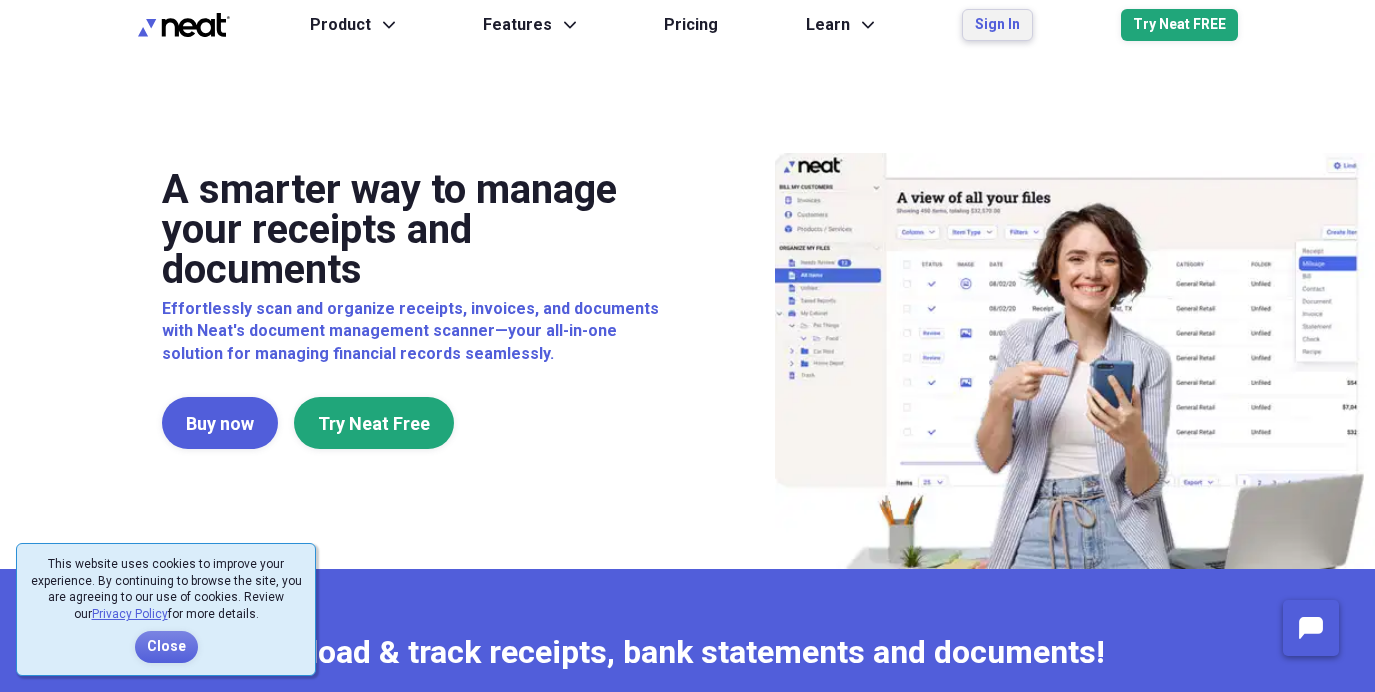 click on "Sign In" at bounding box center [997, 25] 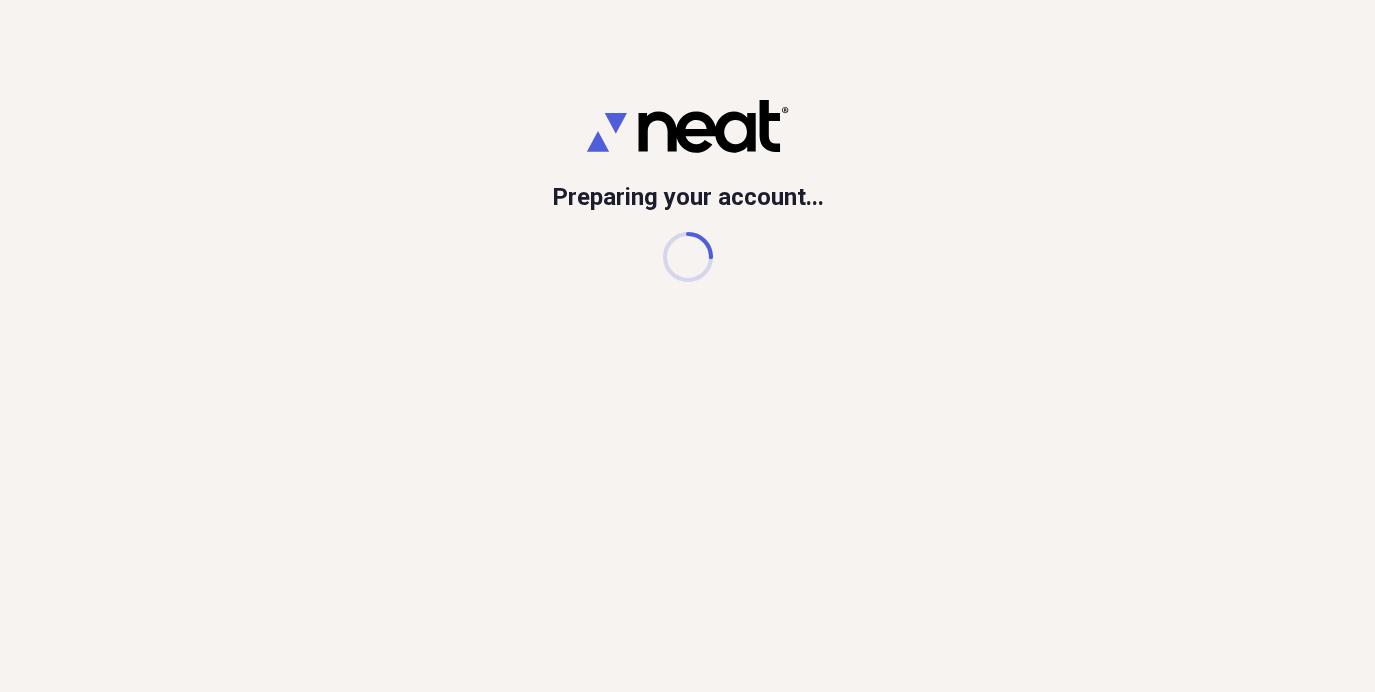 scroll, scrollTop: 0, scrollLeft: 0, axis: both 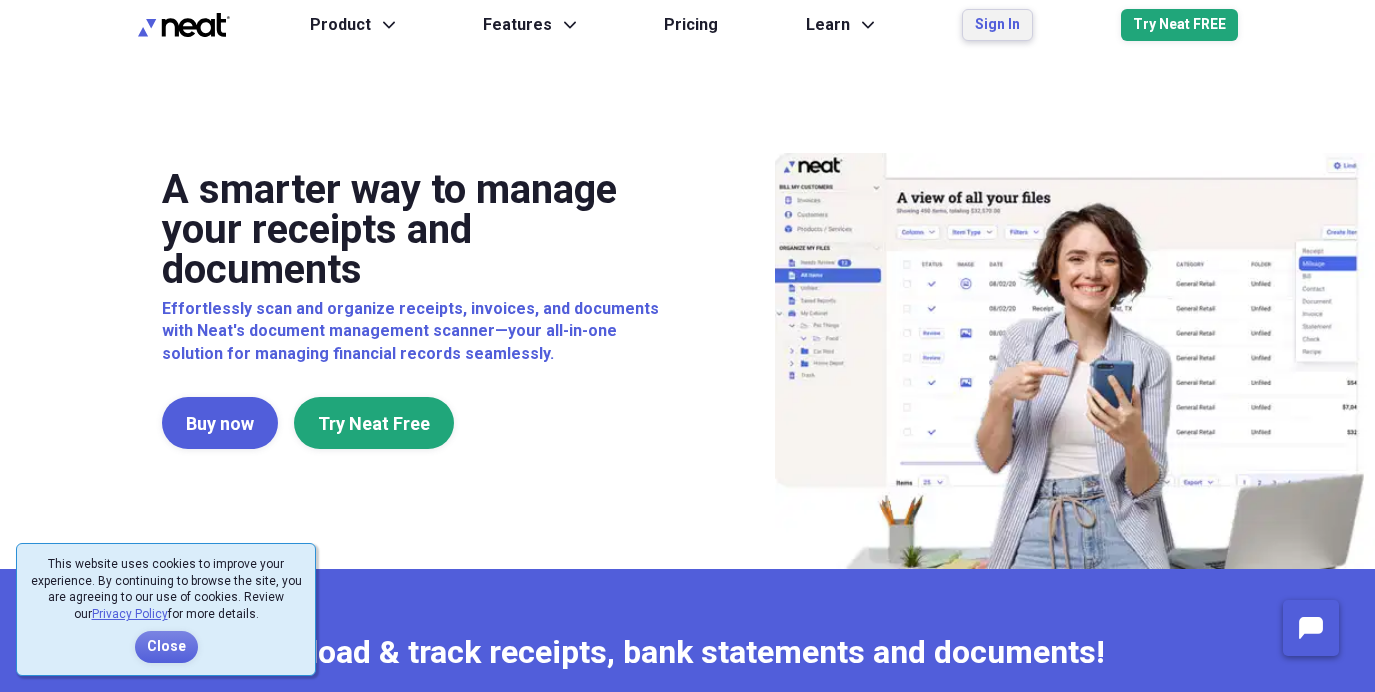 click on "Sign In" at bounding box center (997, 25) 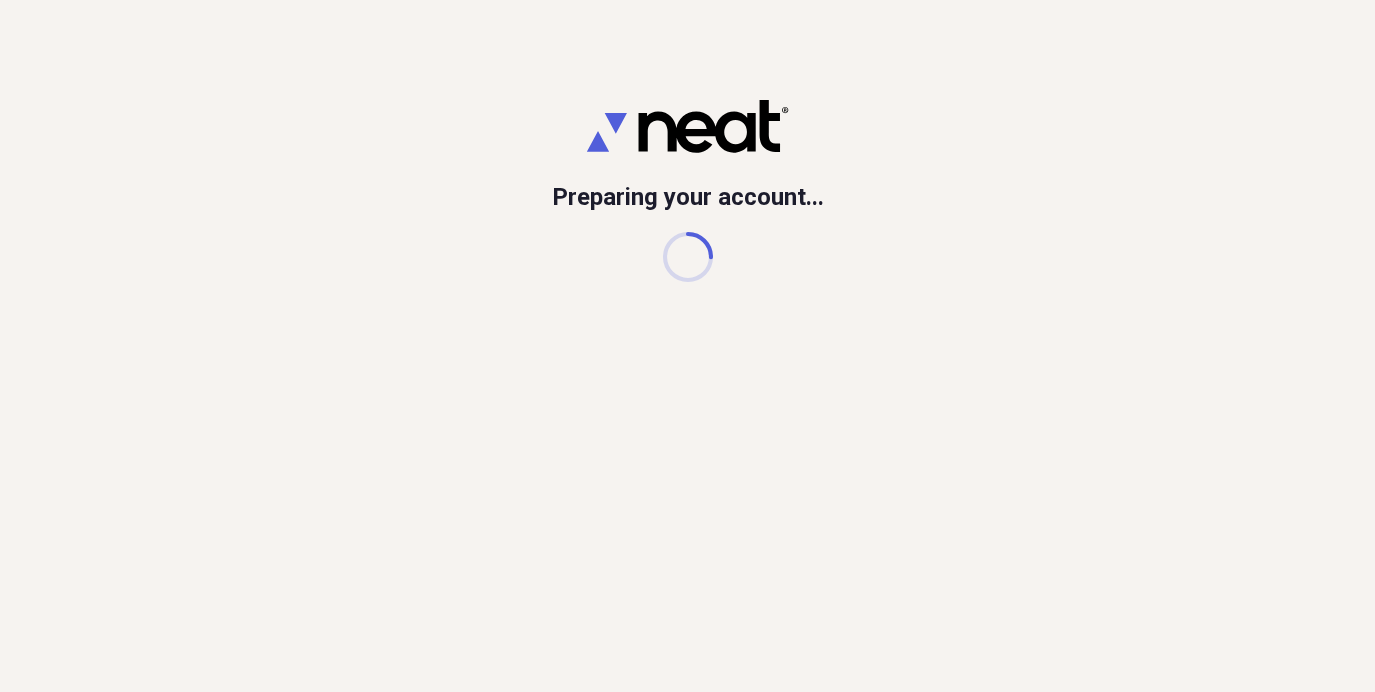 scroll, scrollTop: 0, scrollLeft: 0, axis: both 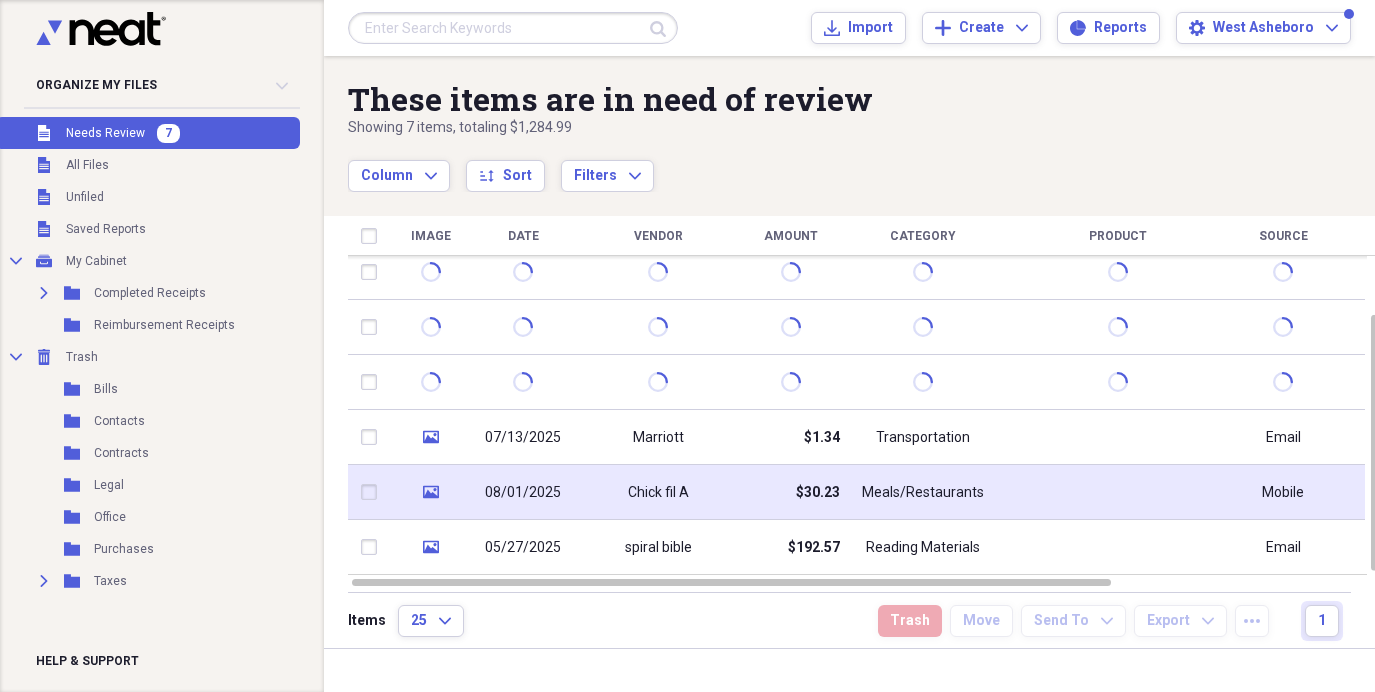 click on "$30.23" at bounding box center [790, 492] 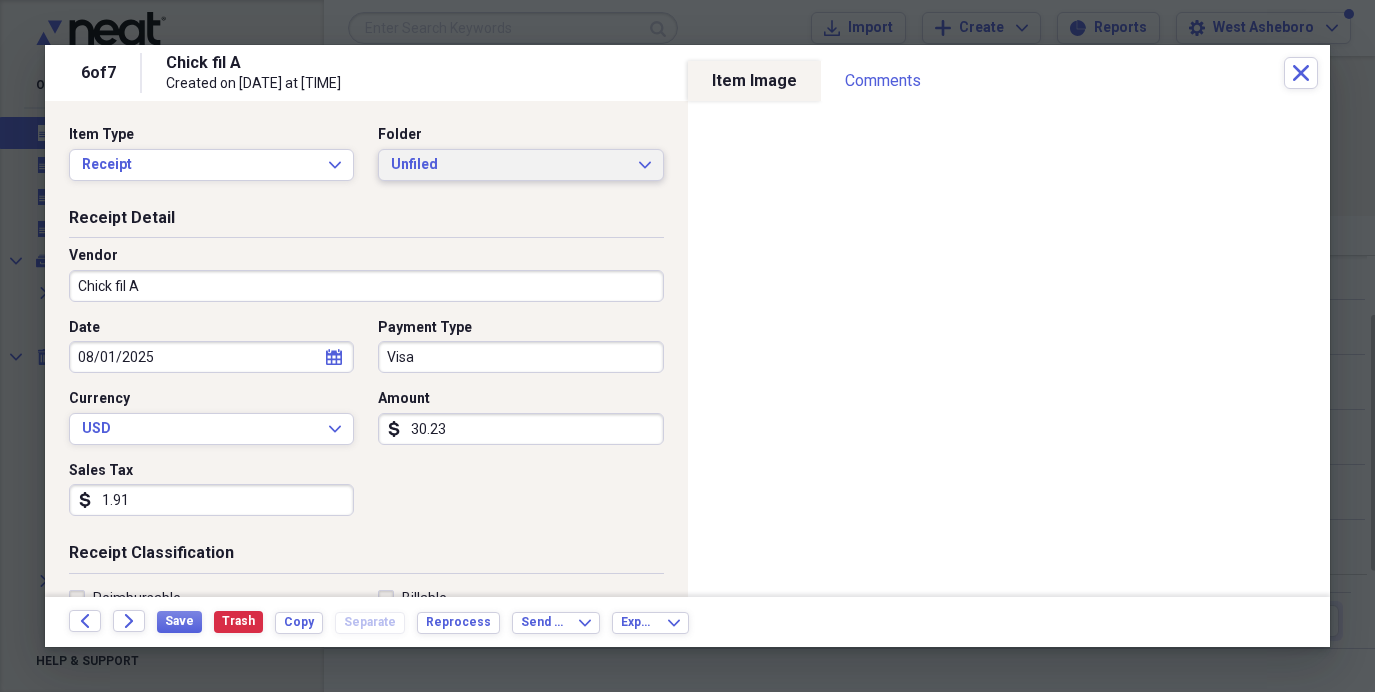 click on "Unfiled Expand" at bounding box center (520, 165) 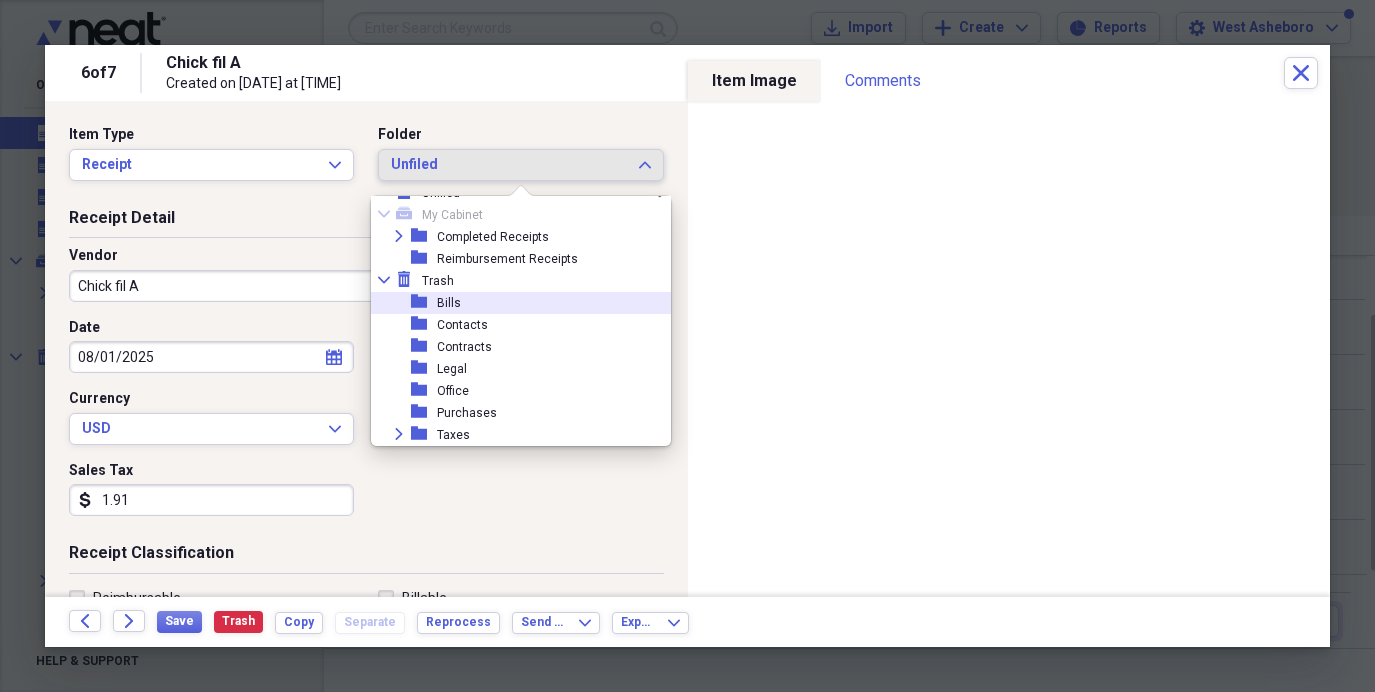 scroll, scrollTop: 0, scrollLeft: 0, axis: both 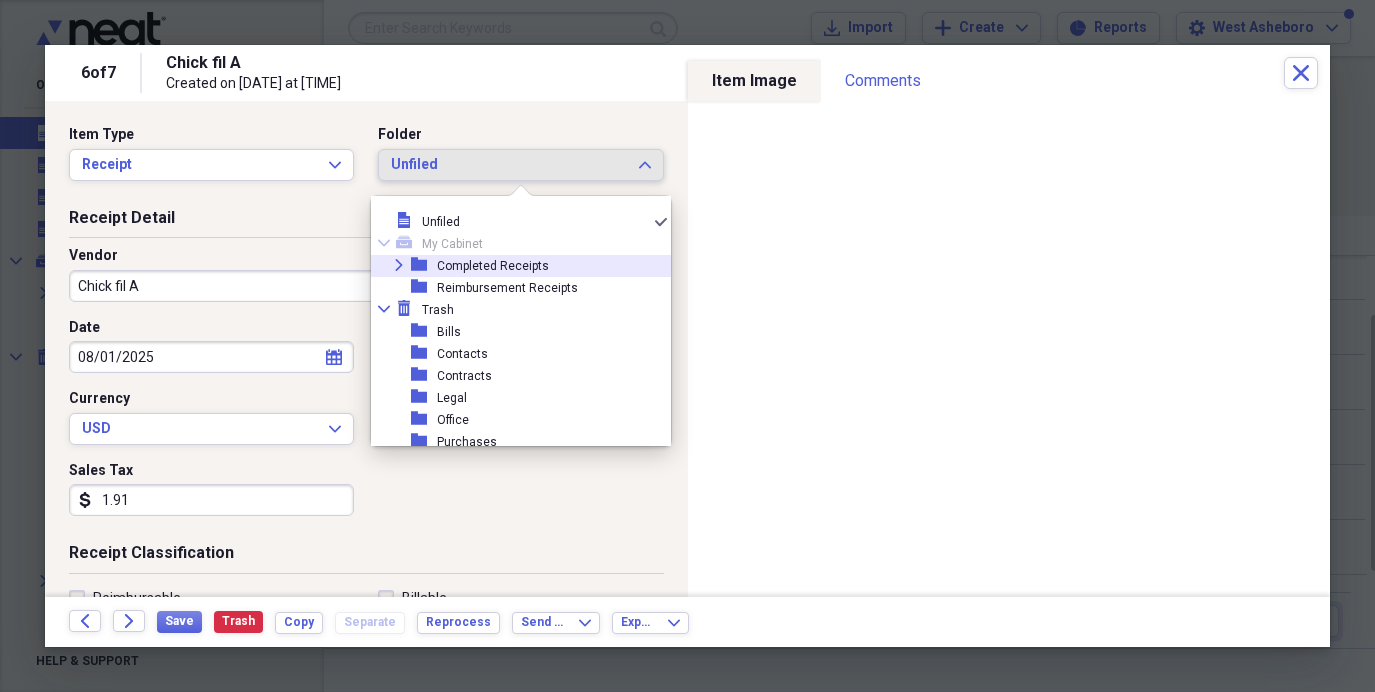 click on "Expand" 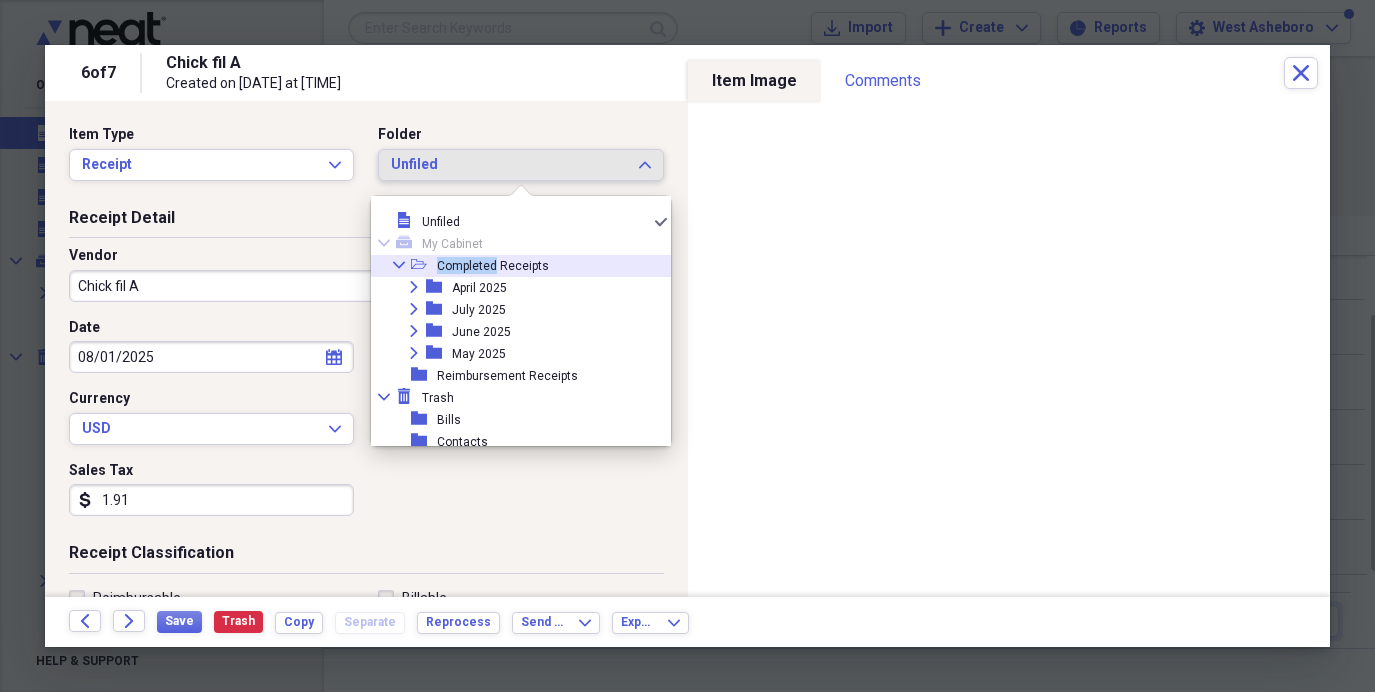 click 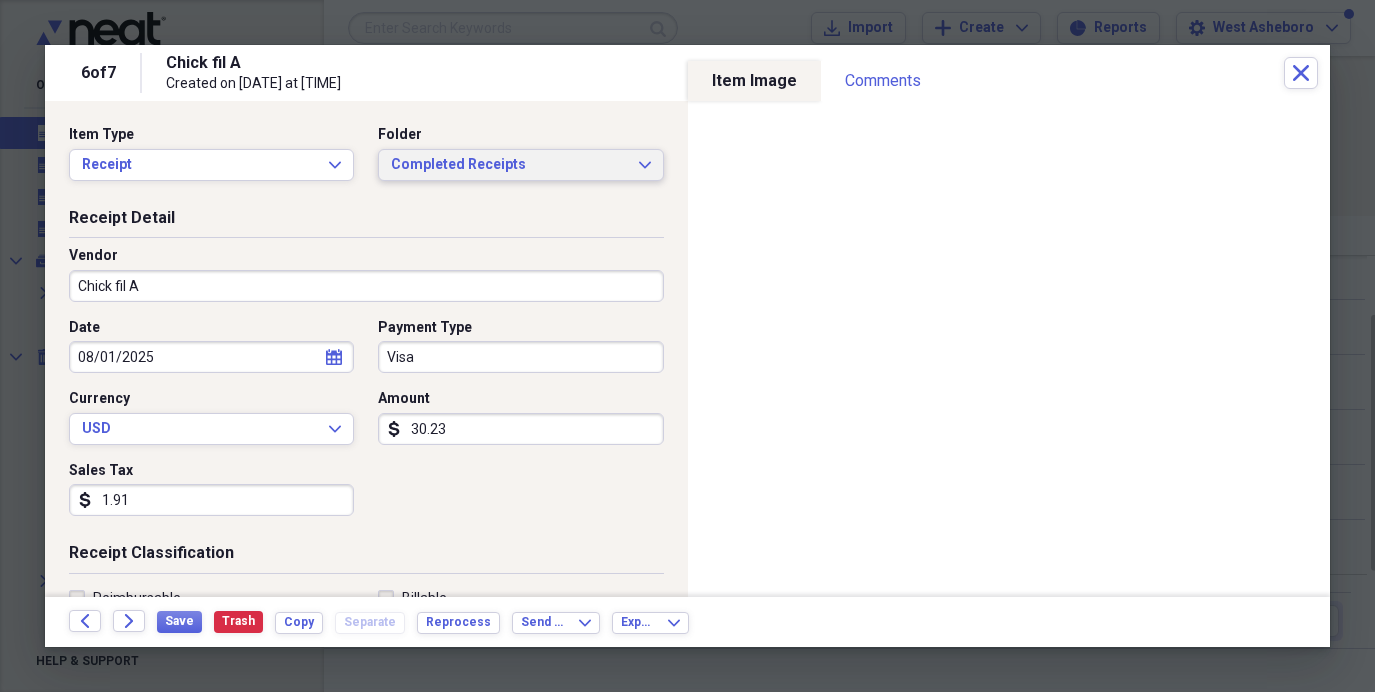 click on "Completed Receipts" at bounding box center (508, 165) 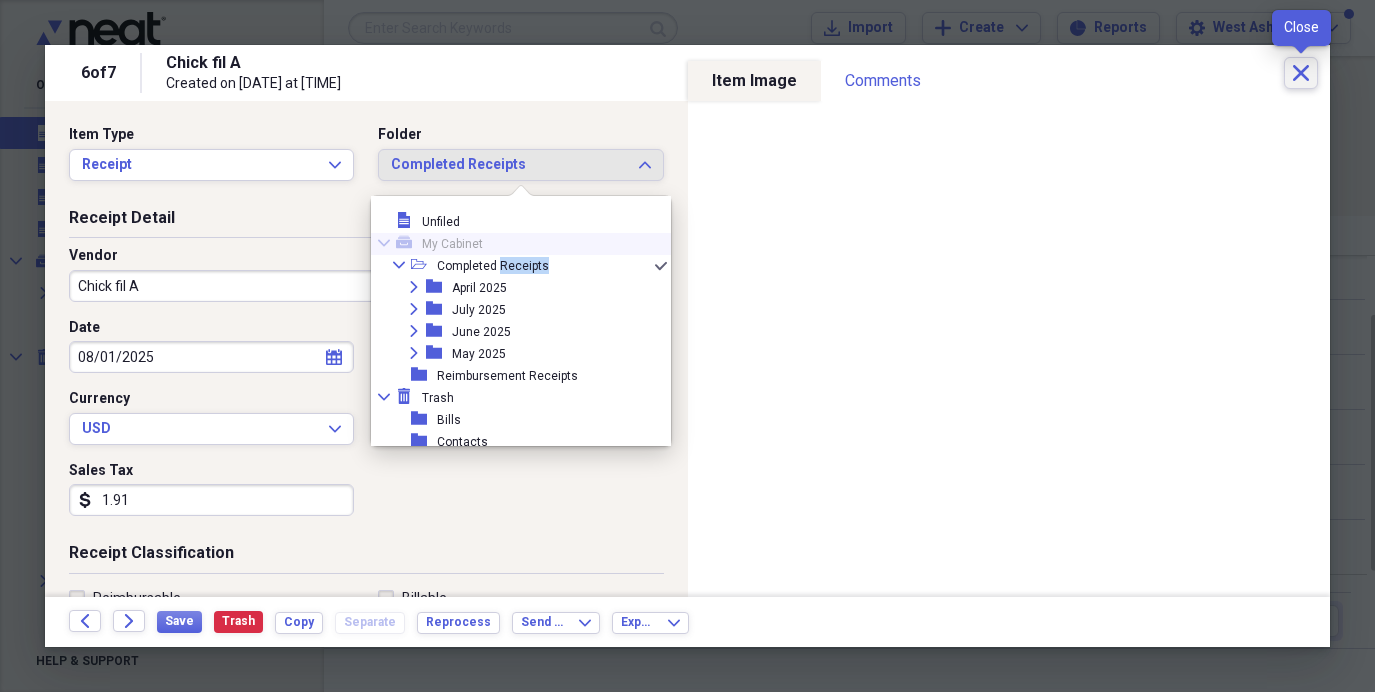 click on "Close" at bounding box center (1301, 73) 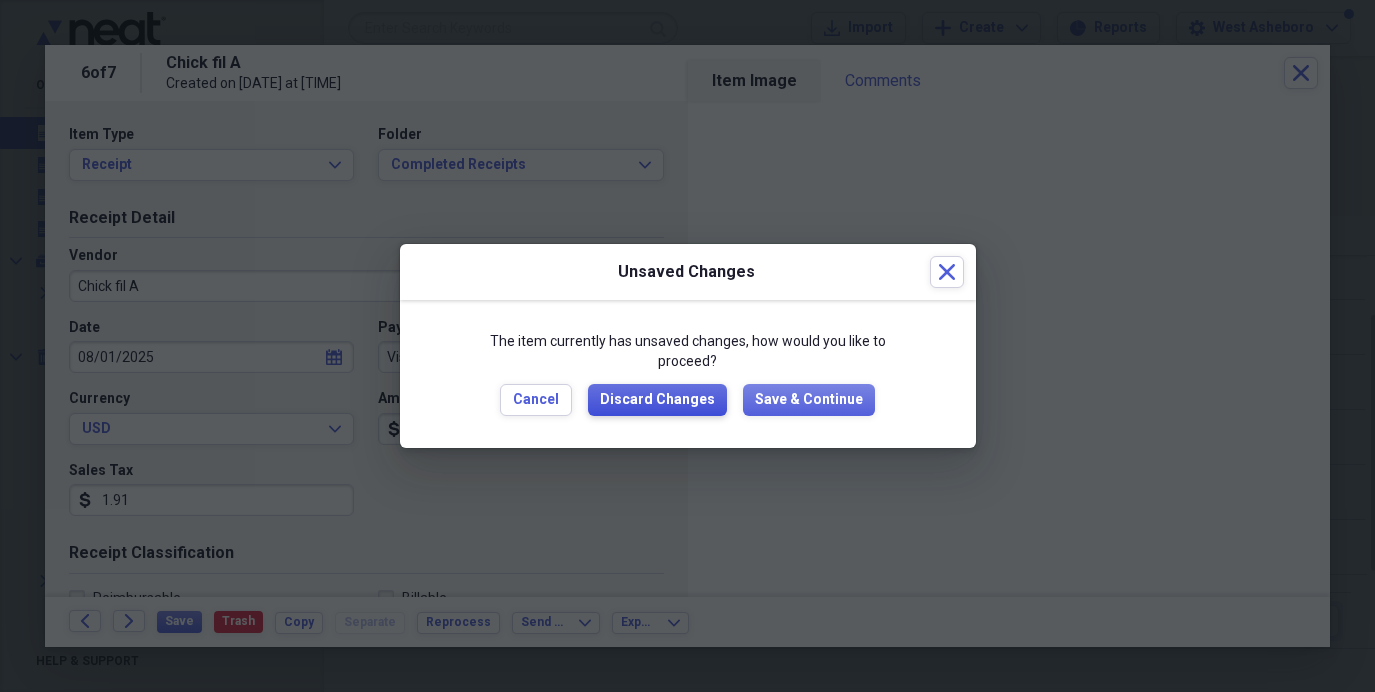 click on "Discard Changes" at bounding box center [657, 400] 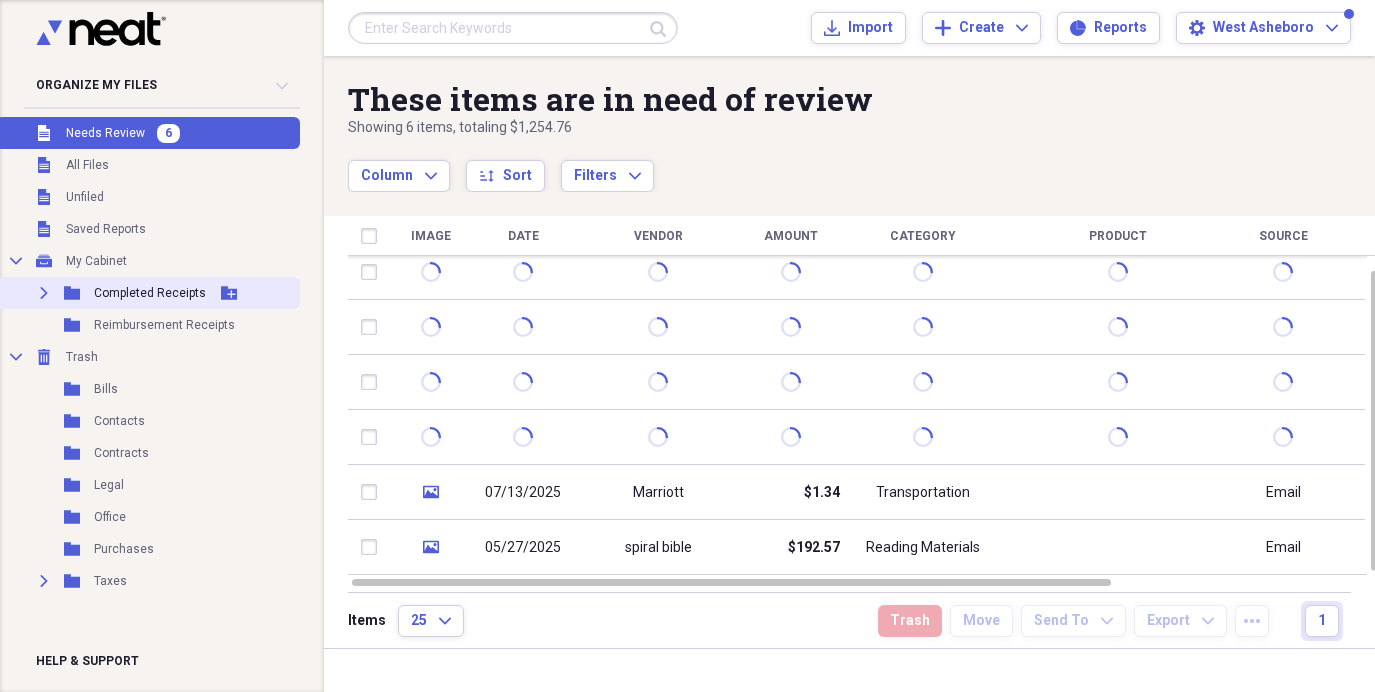 click 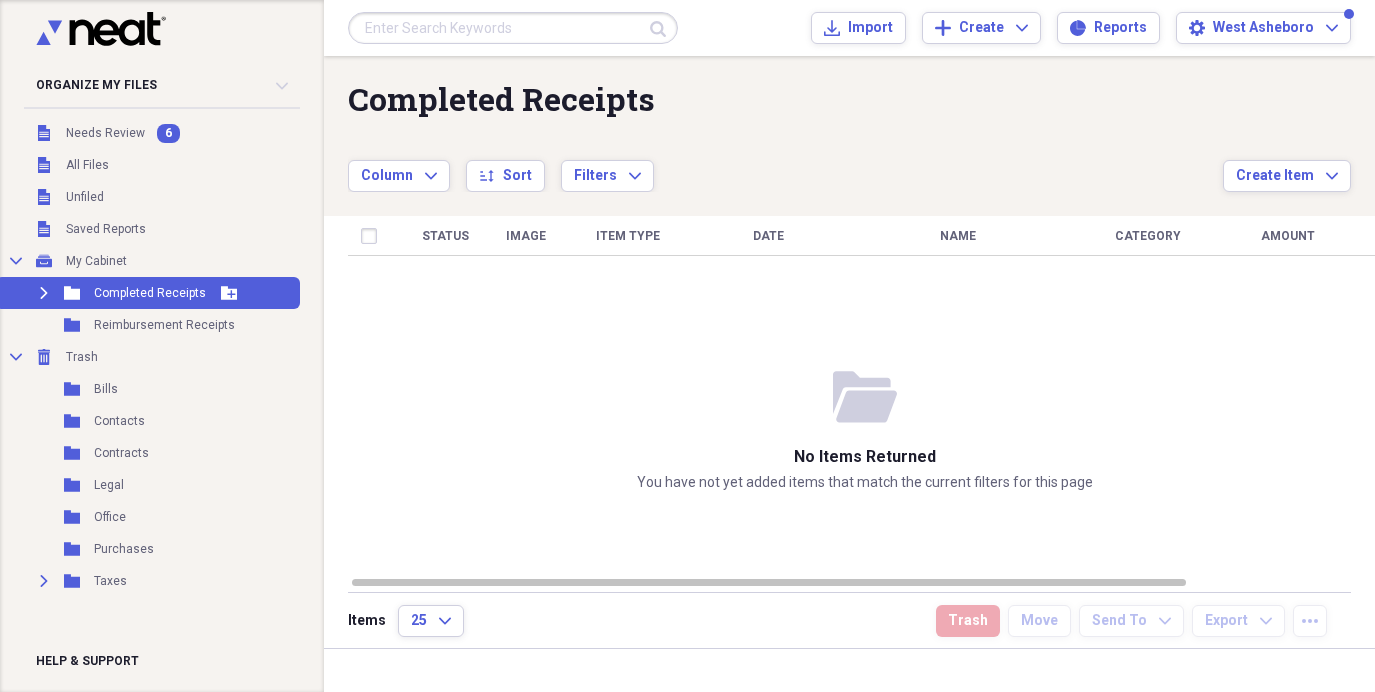 click on "Expand" at bounding box center (44, 293) 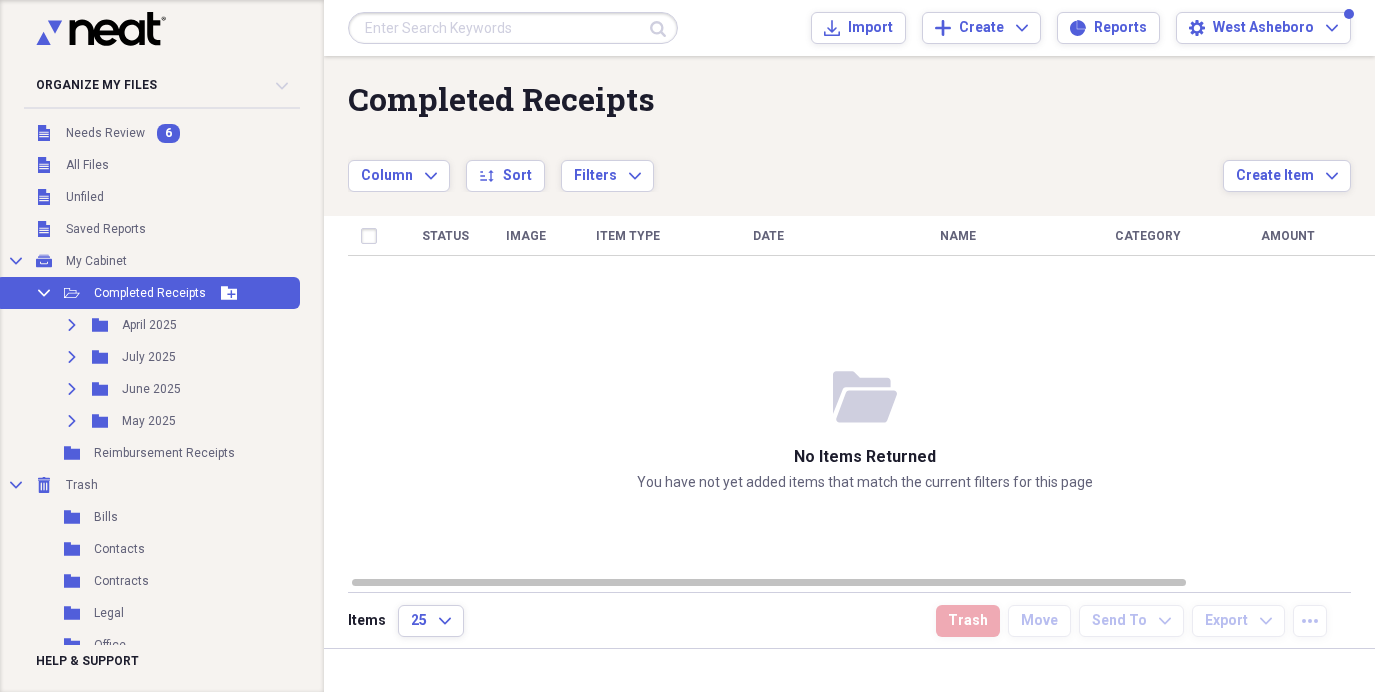 click 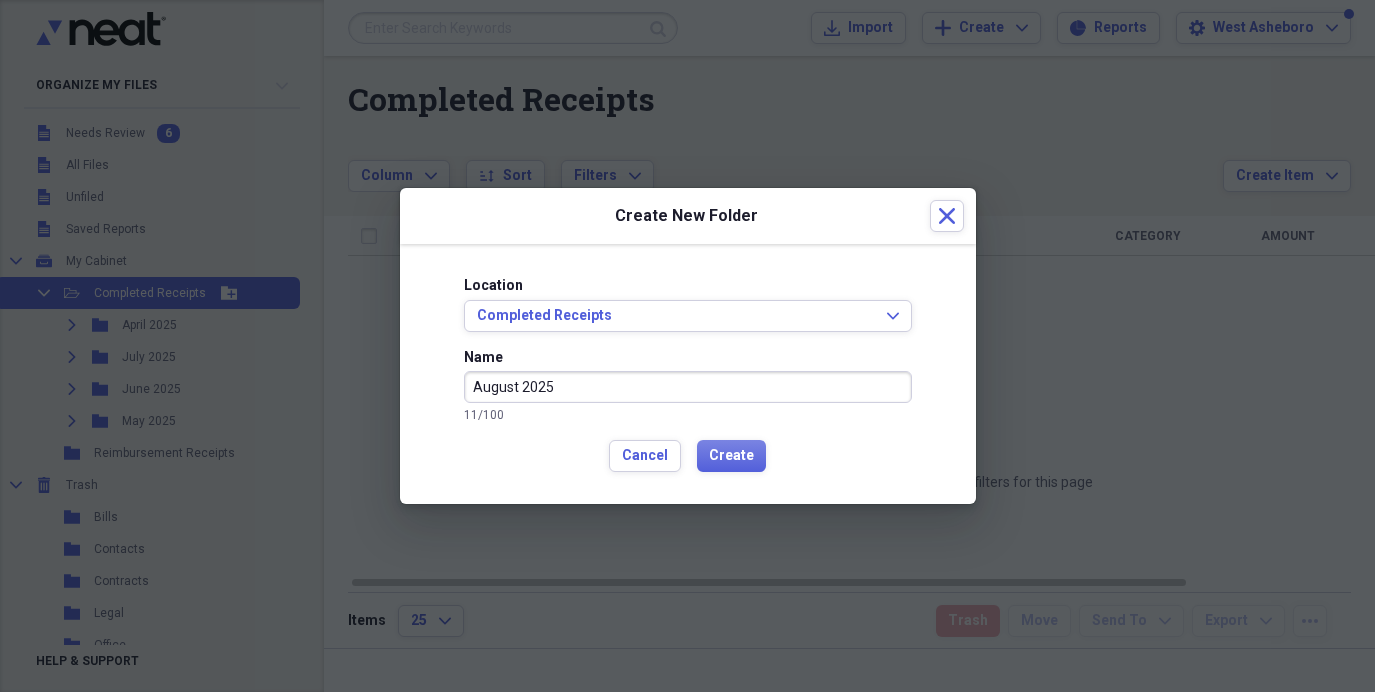 type on "August 2025" 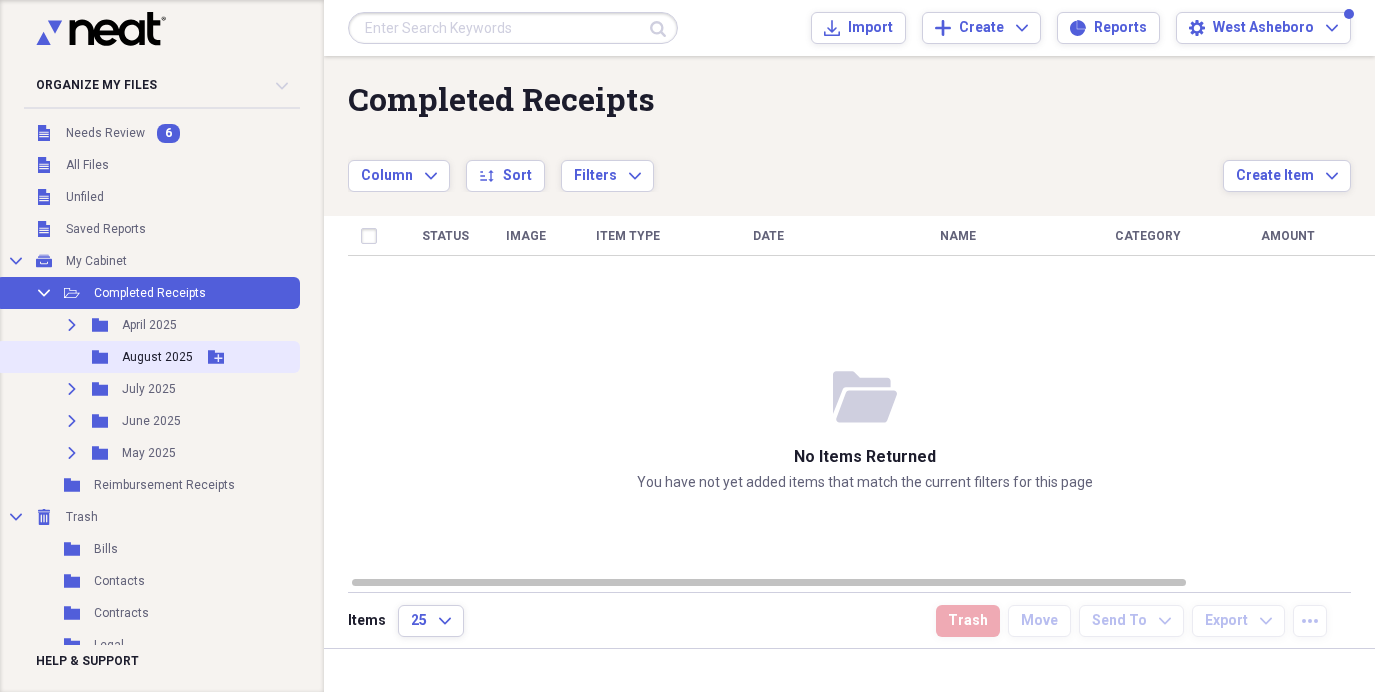 click 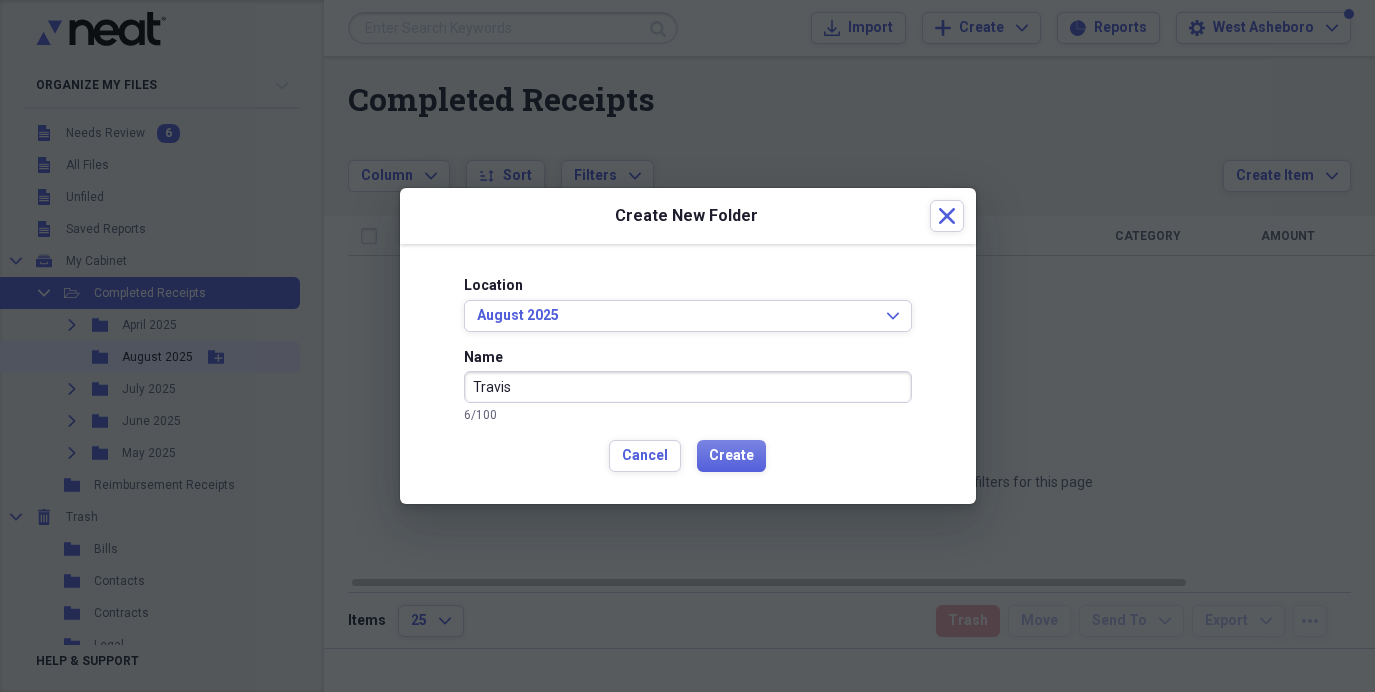 type on "Travis" 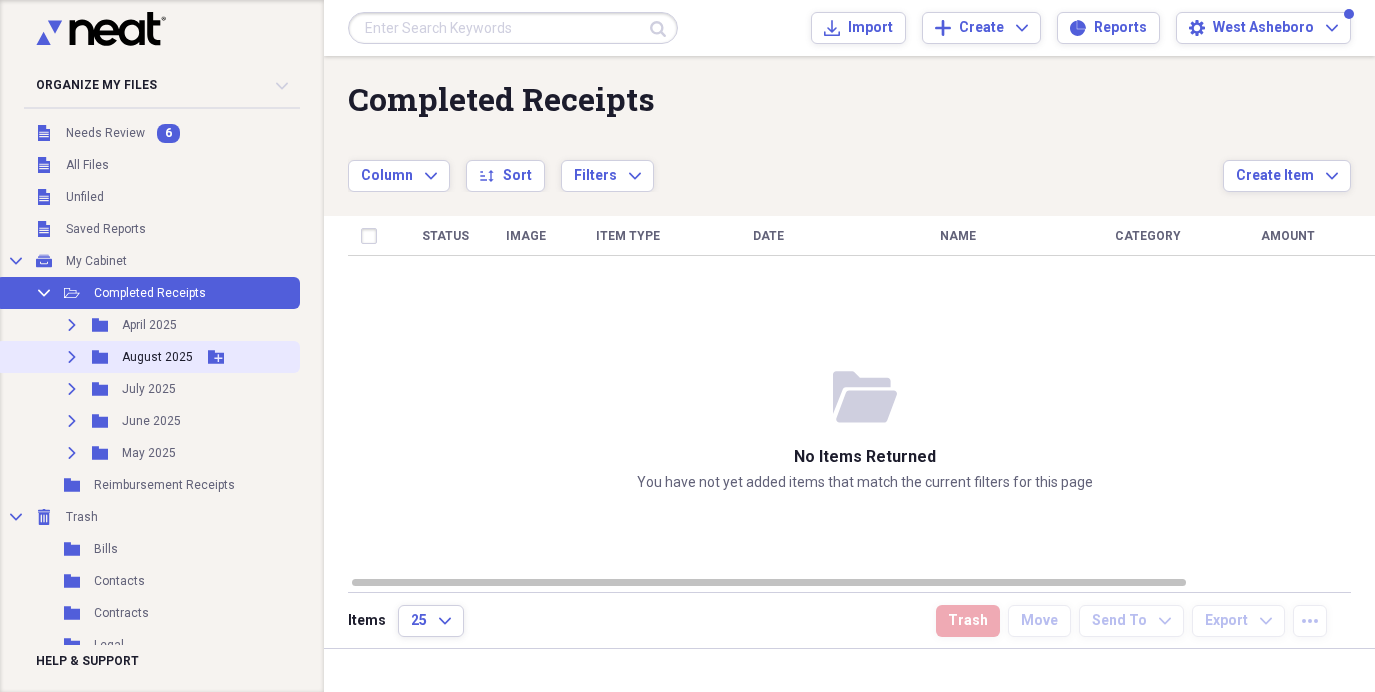 click 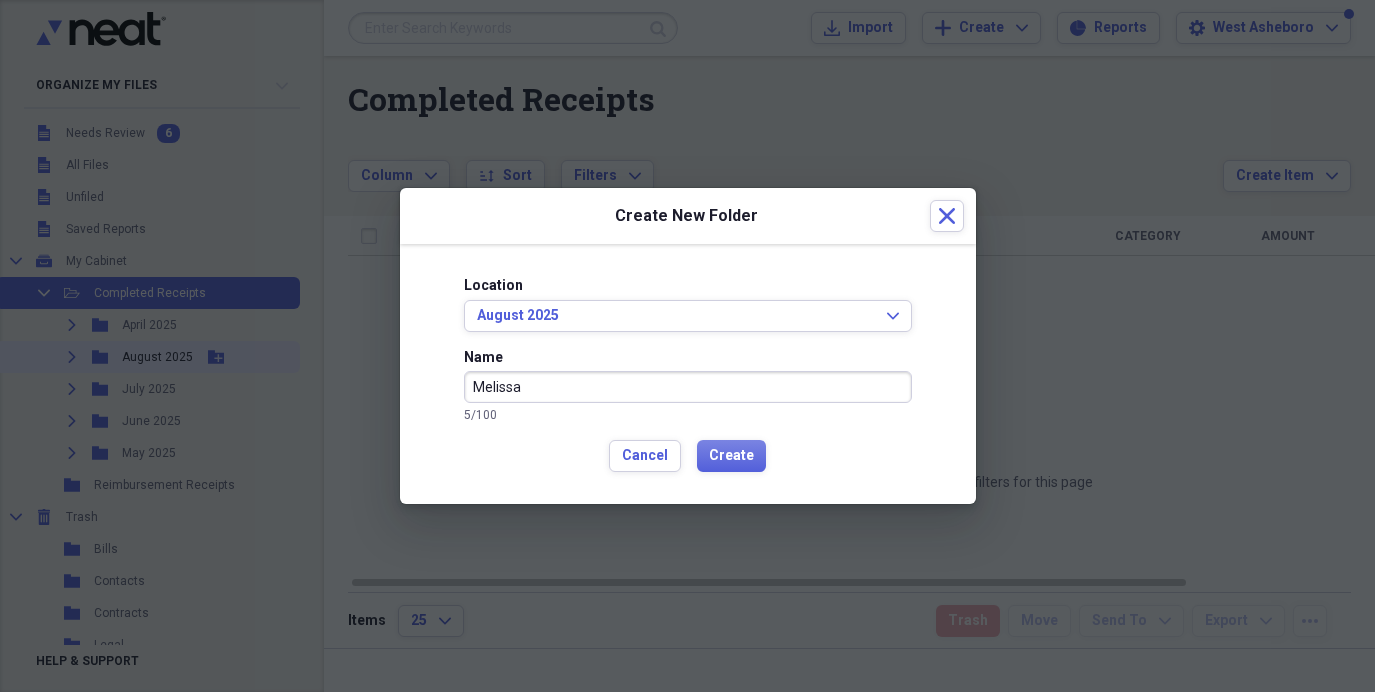 type on "Melissa" 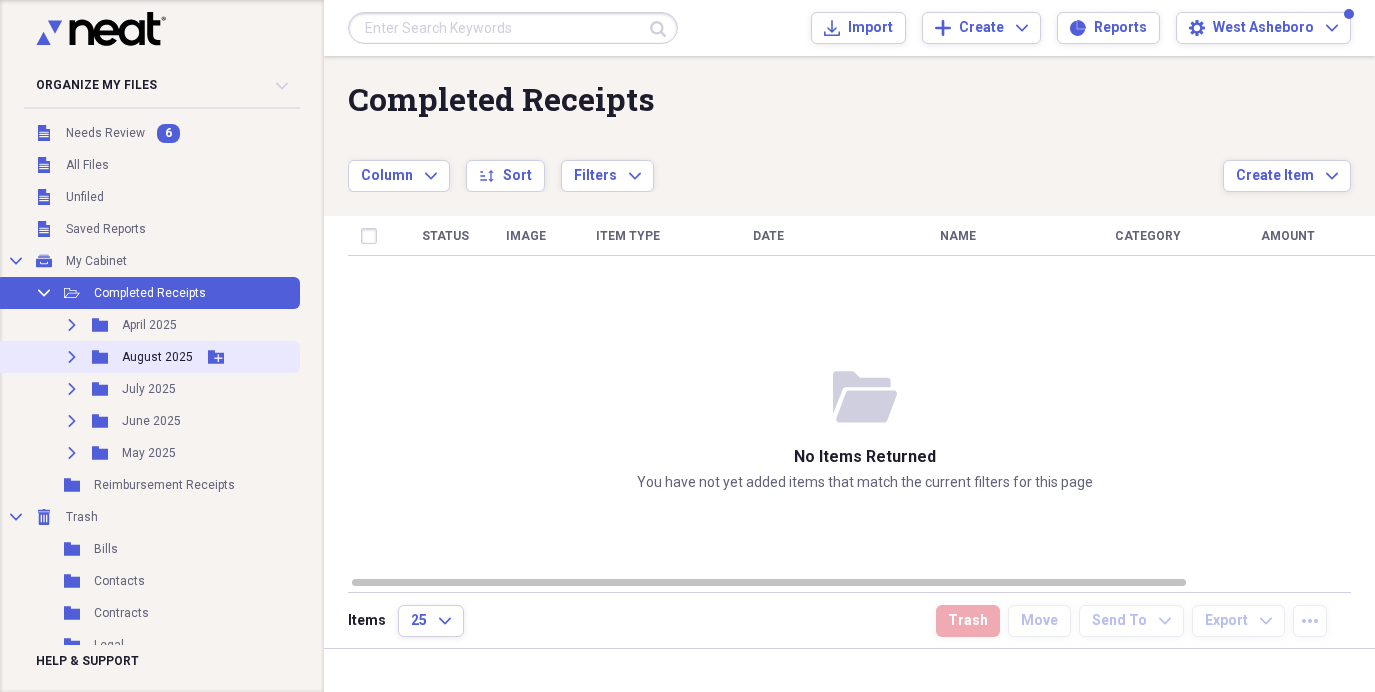 click 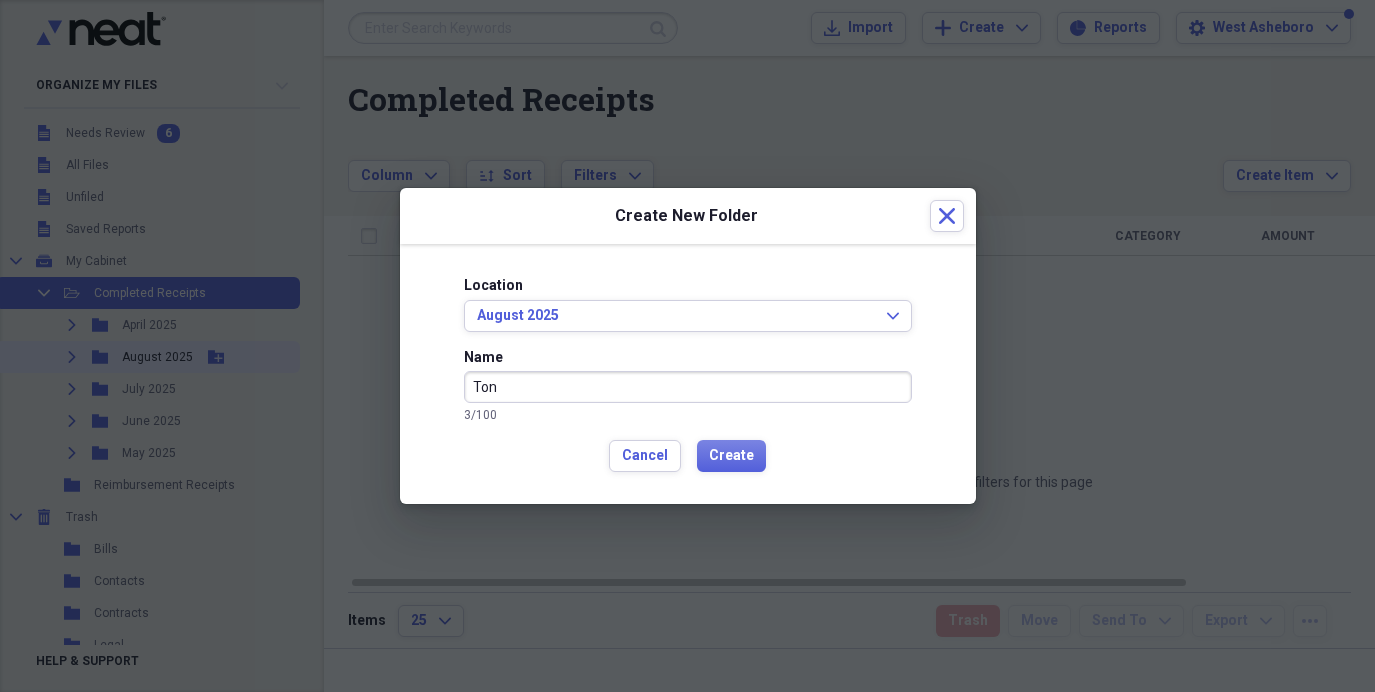 type on "Ton" 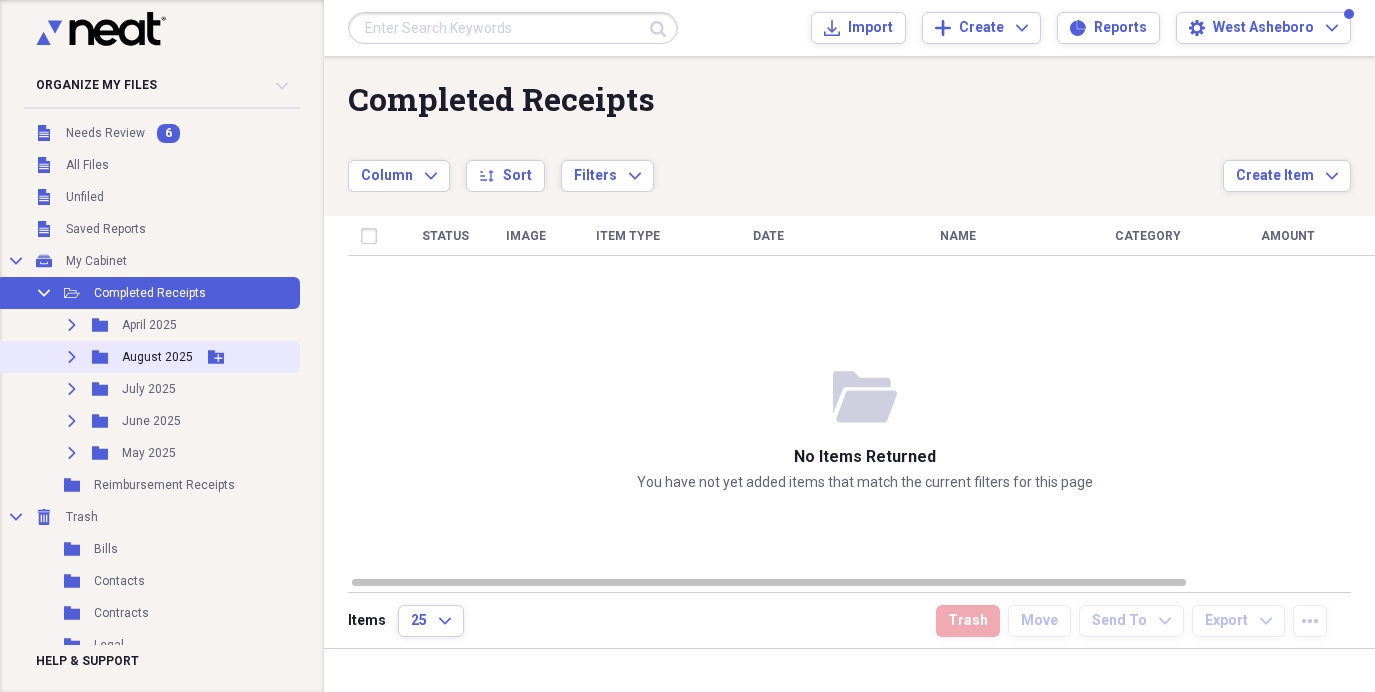 click 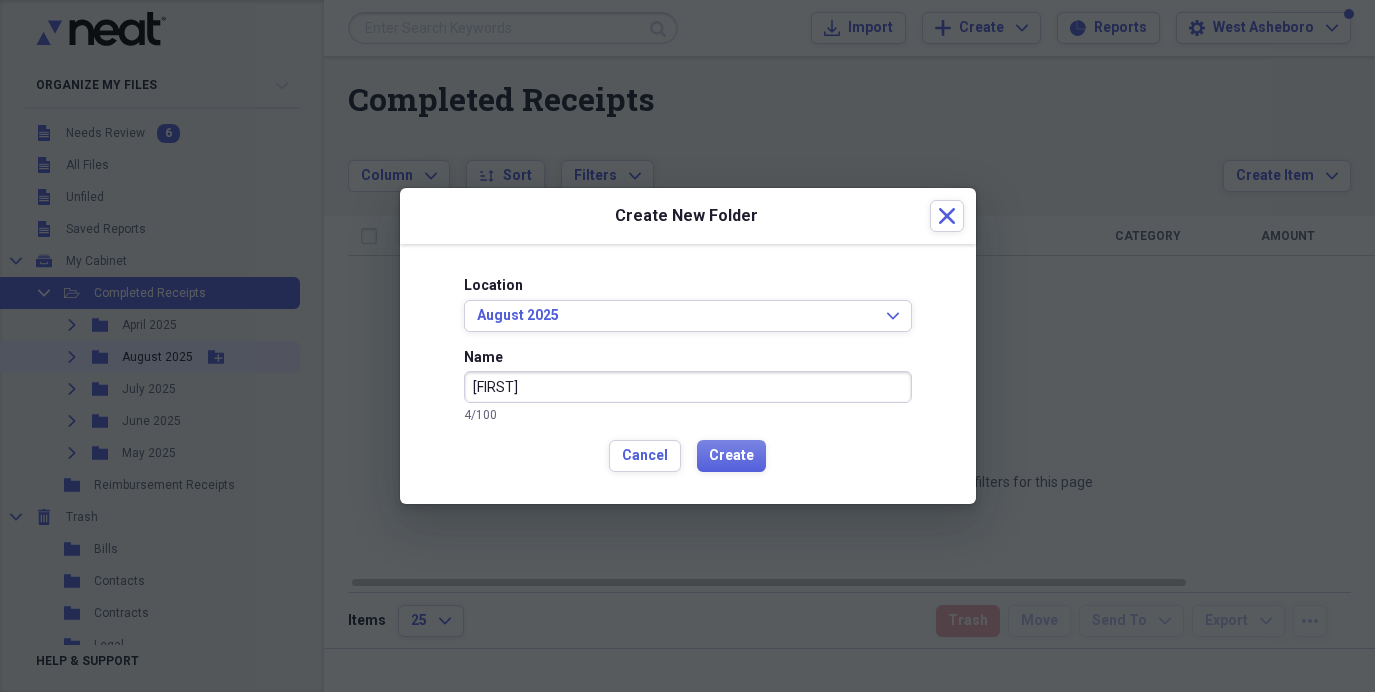 type on "Lester" 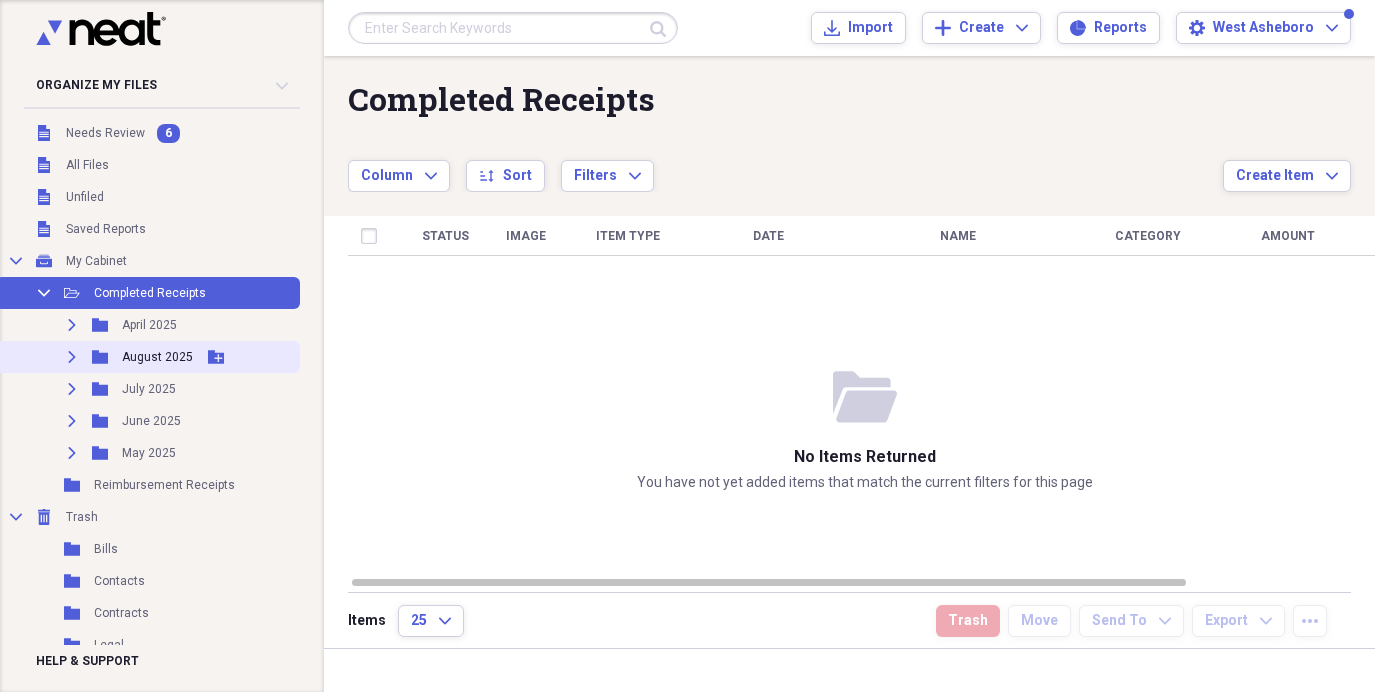 click on "Add Folder" 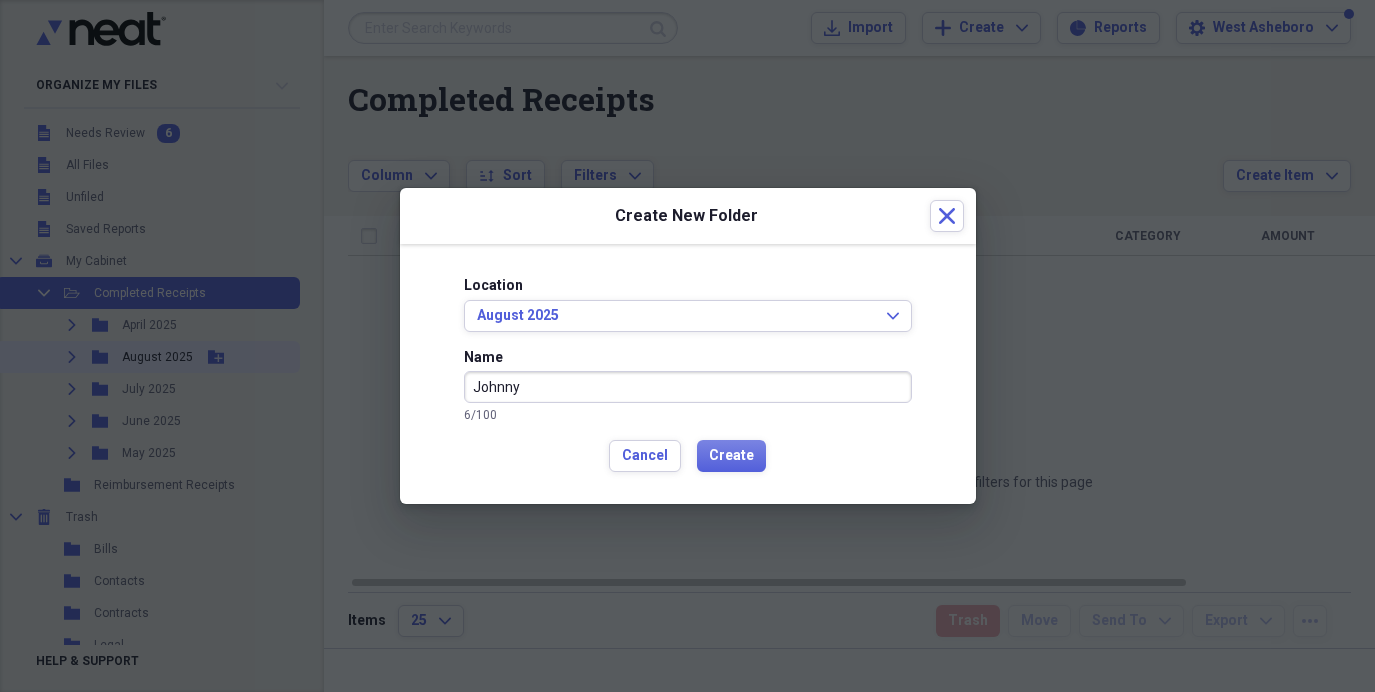 type on "Johnny" 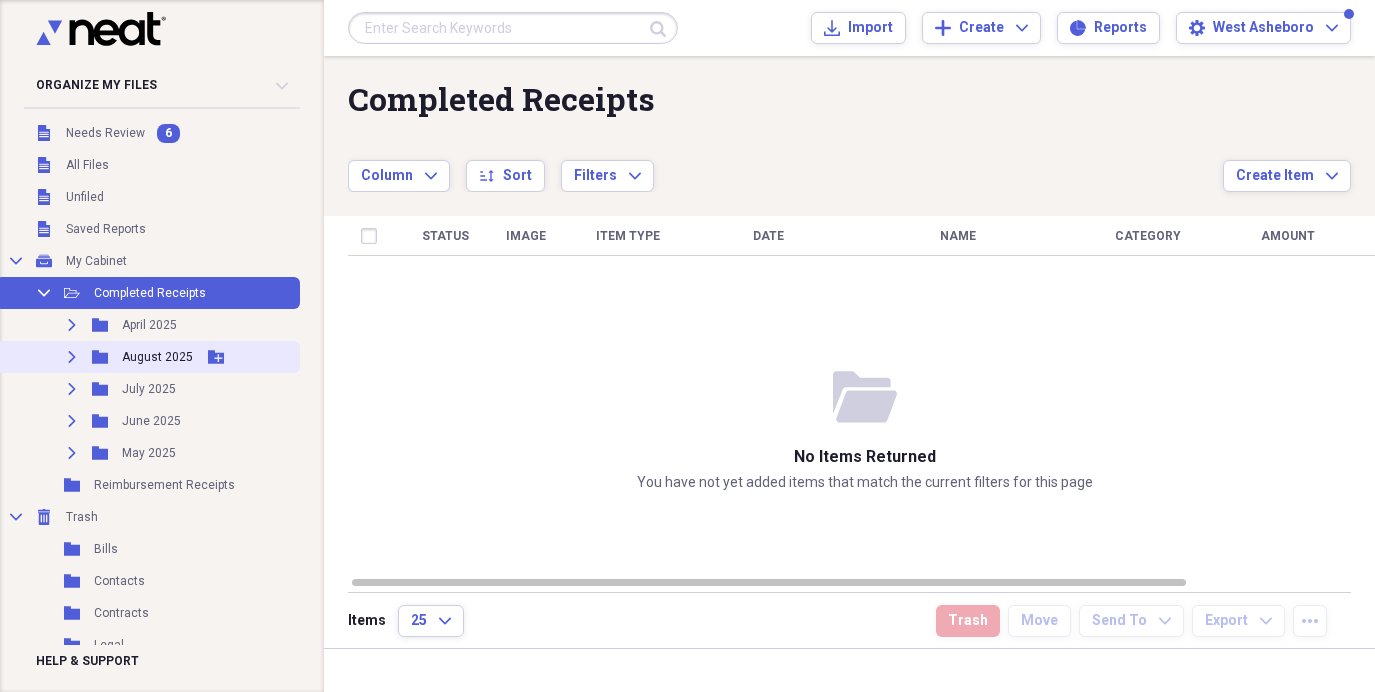 click 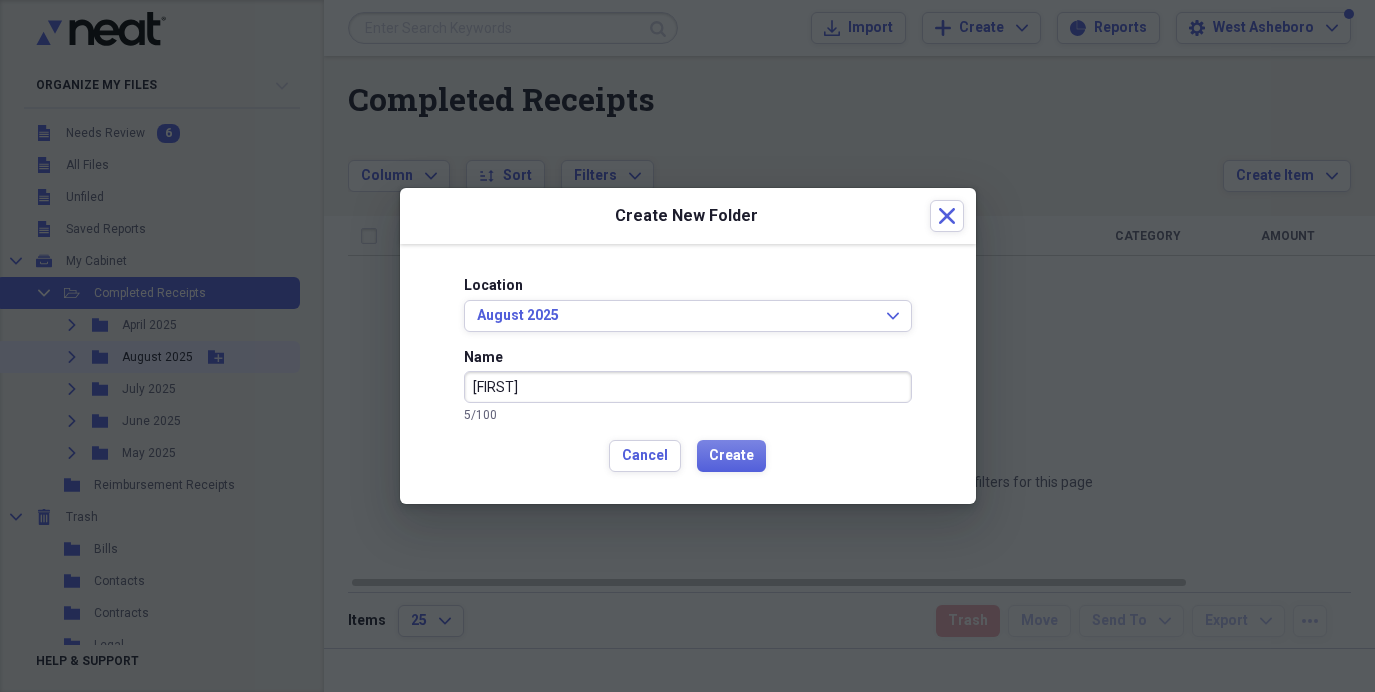 type on "Celia" 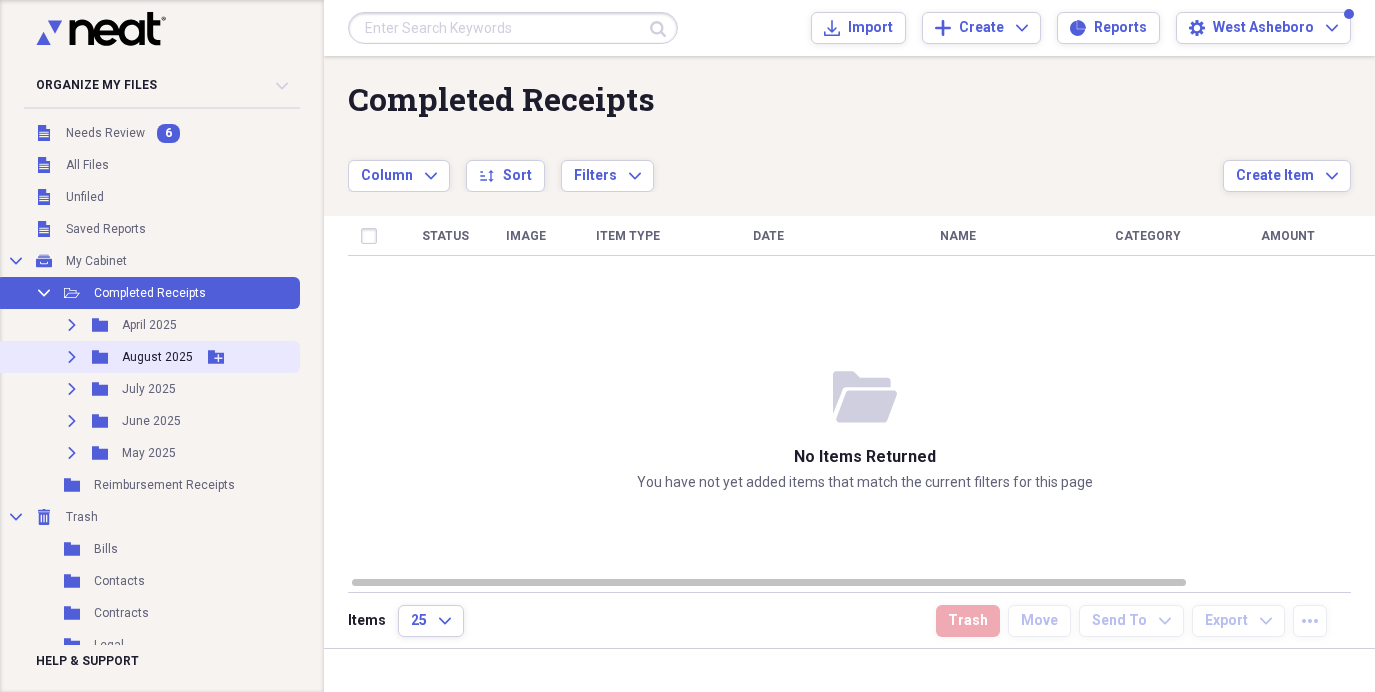 click on "Add Folder" 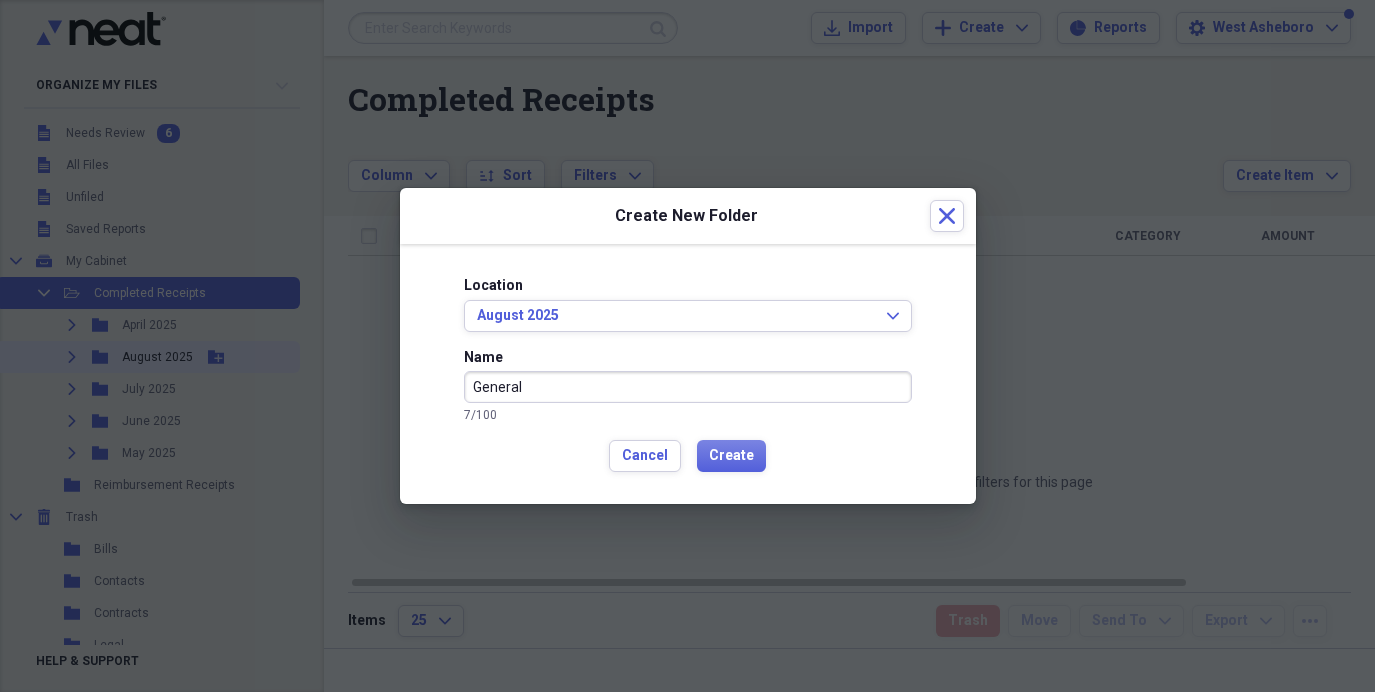 type on "General" 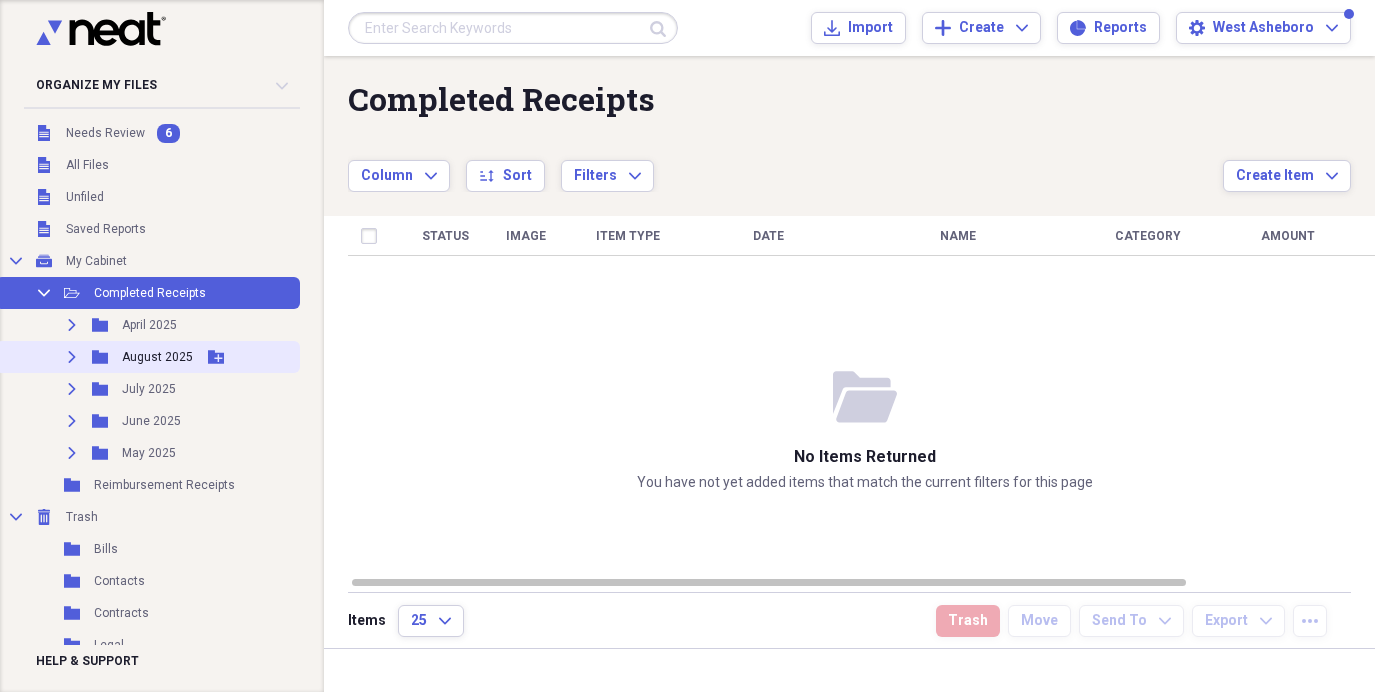 click 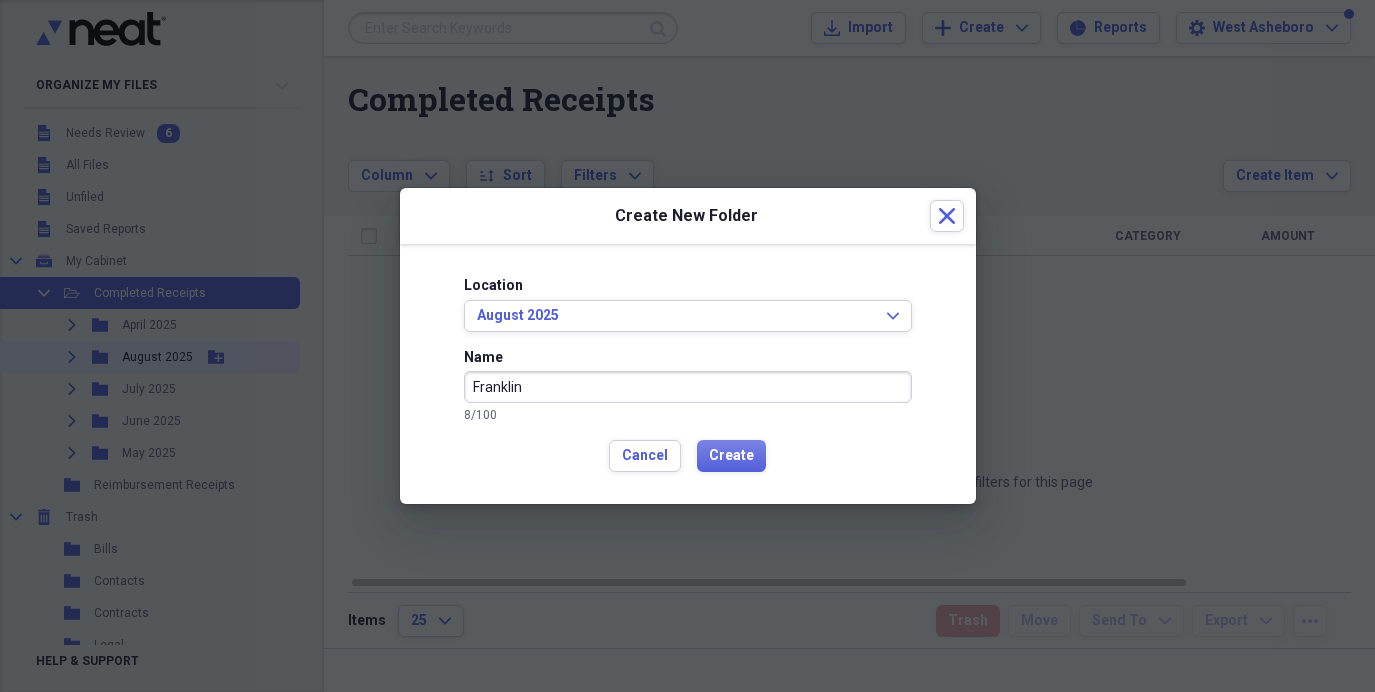 type on "Franklin" 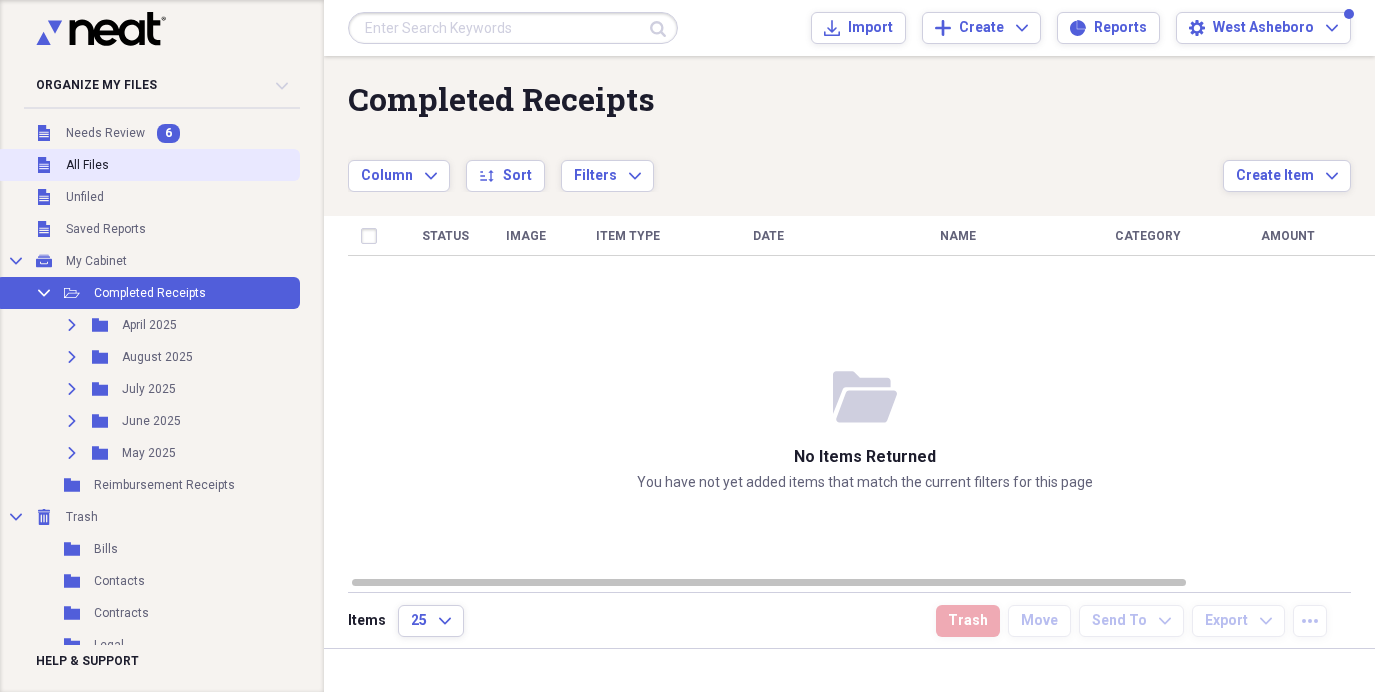 click on "Unfiled All Files" at bounding box center (148, 165) 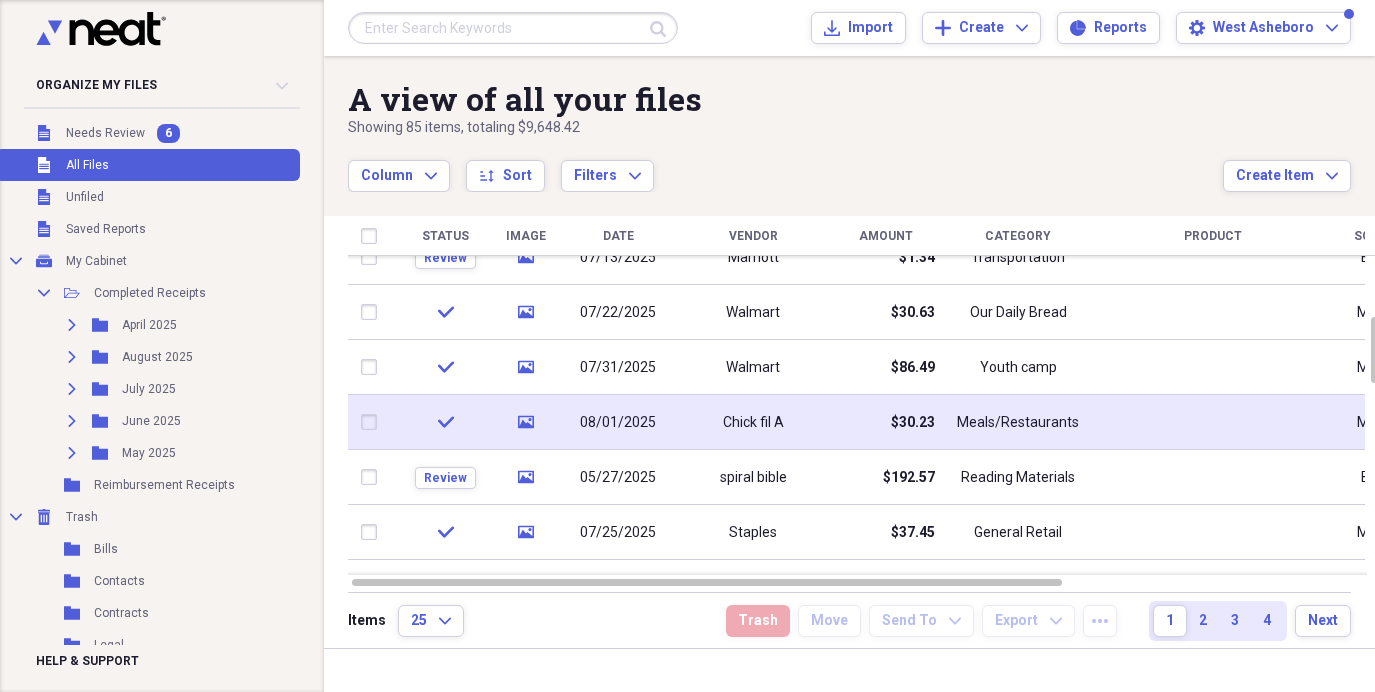 click on "Chick fil A" at bounding box center (753, 422) 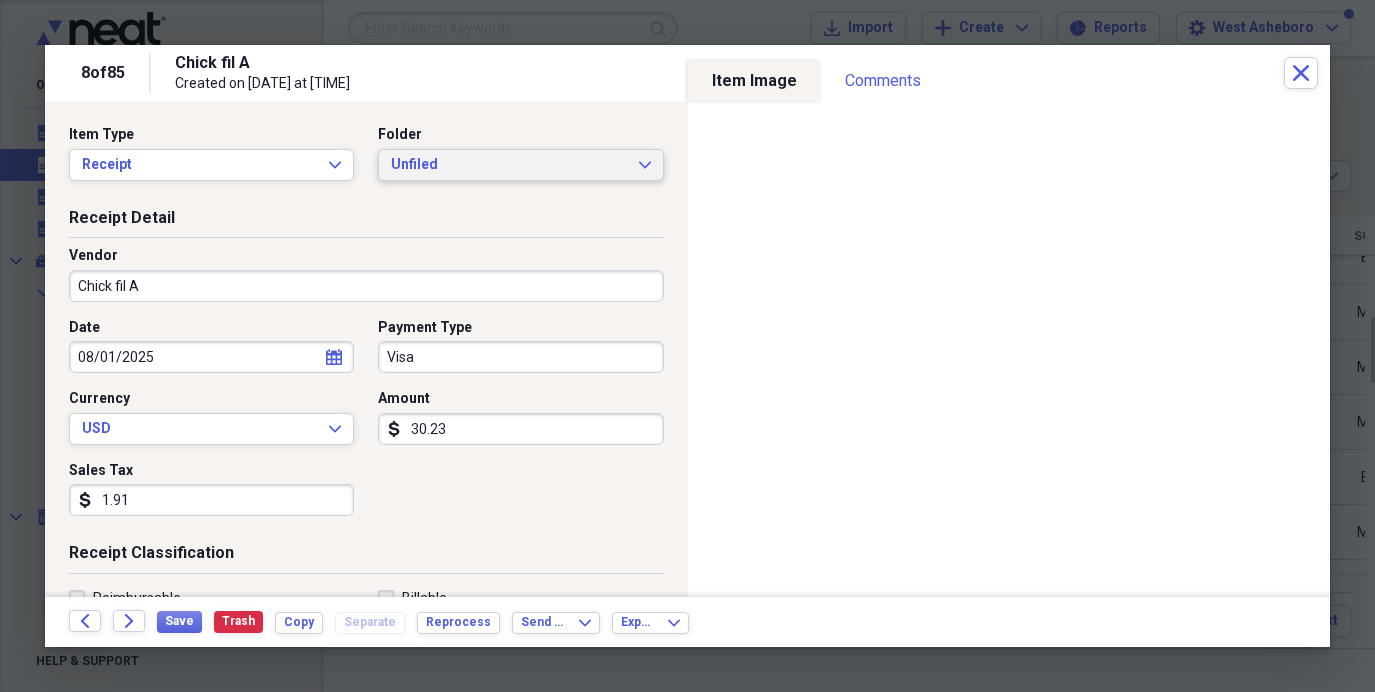 click on "Unfiled" at bounding box center [508, 165] 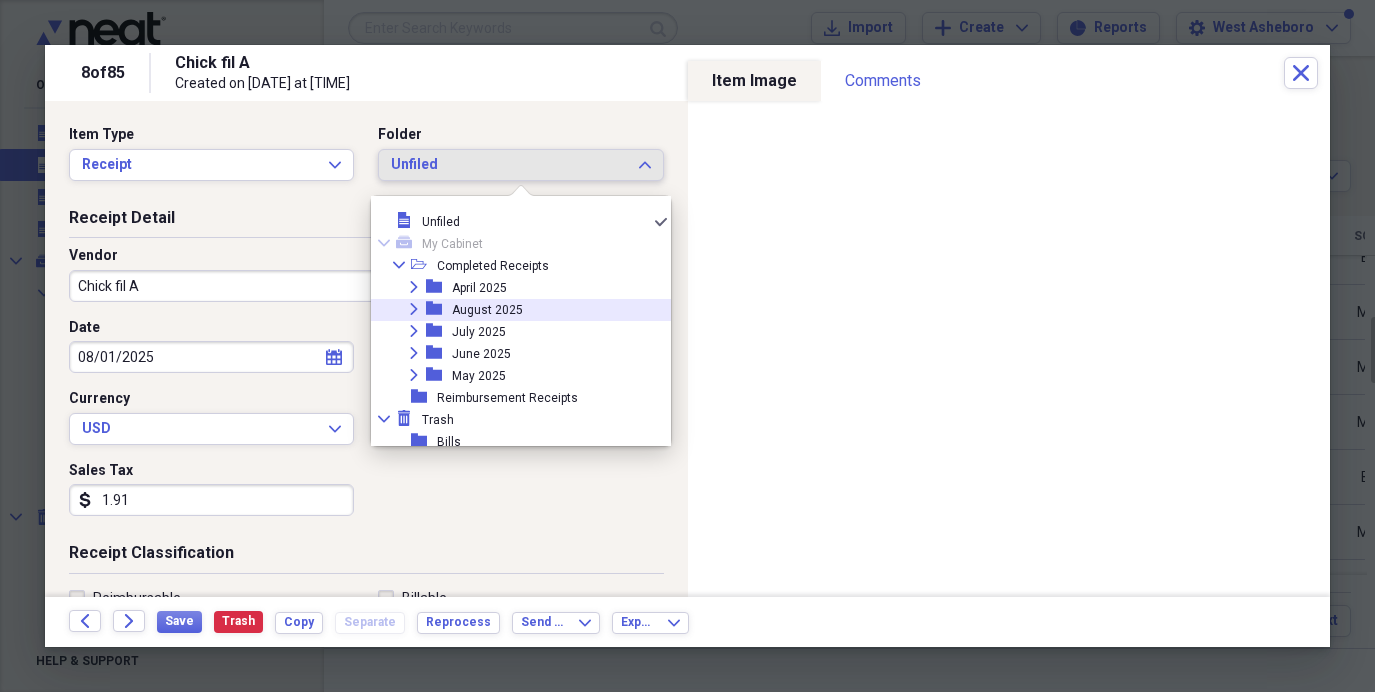click 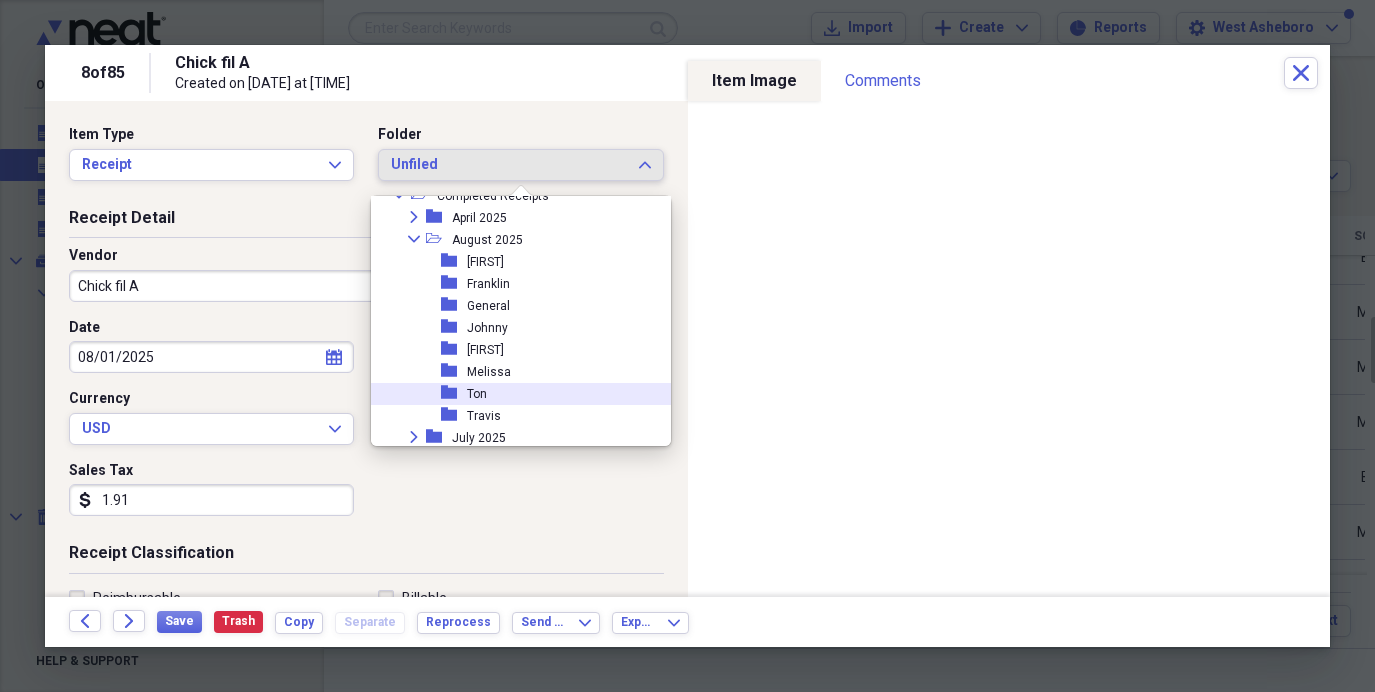 scroll, scrollTop: 74, scrollLeft: 0, axis: vertical 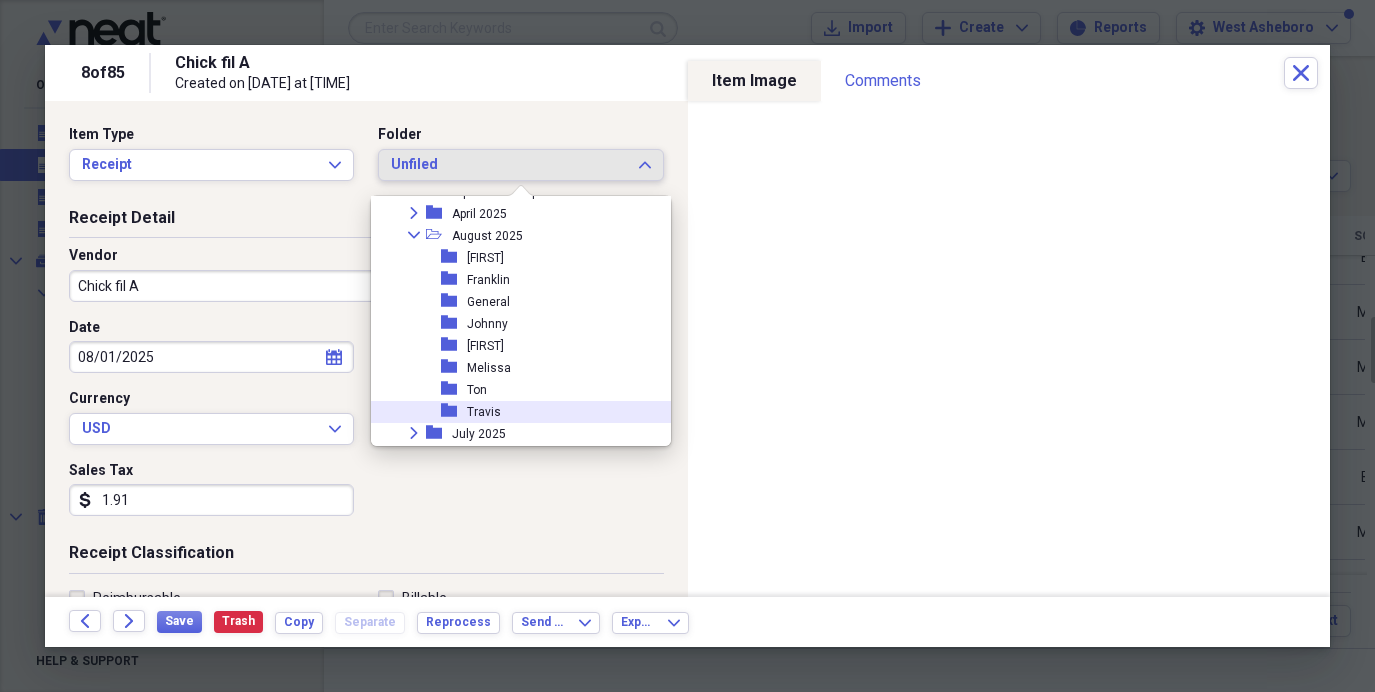 click on "Travis" at bounding box center (484, 412) 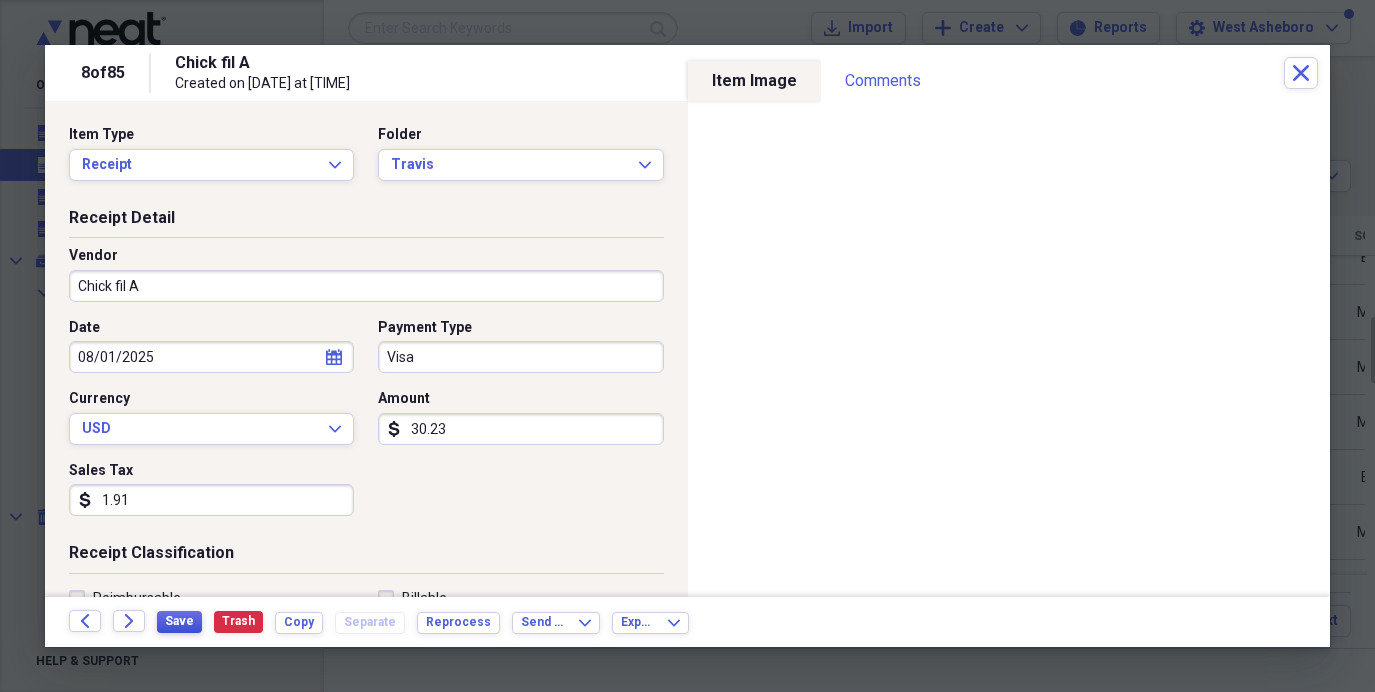 click on "Save" at bounding box center [179, 621] 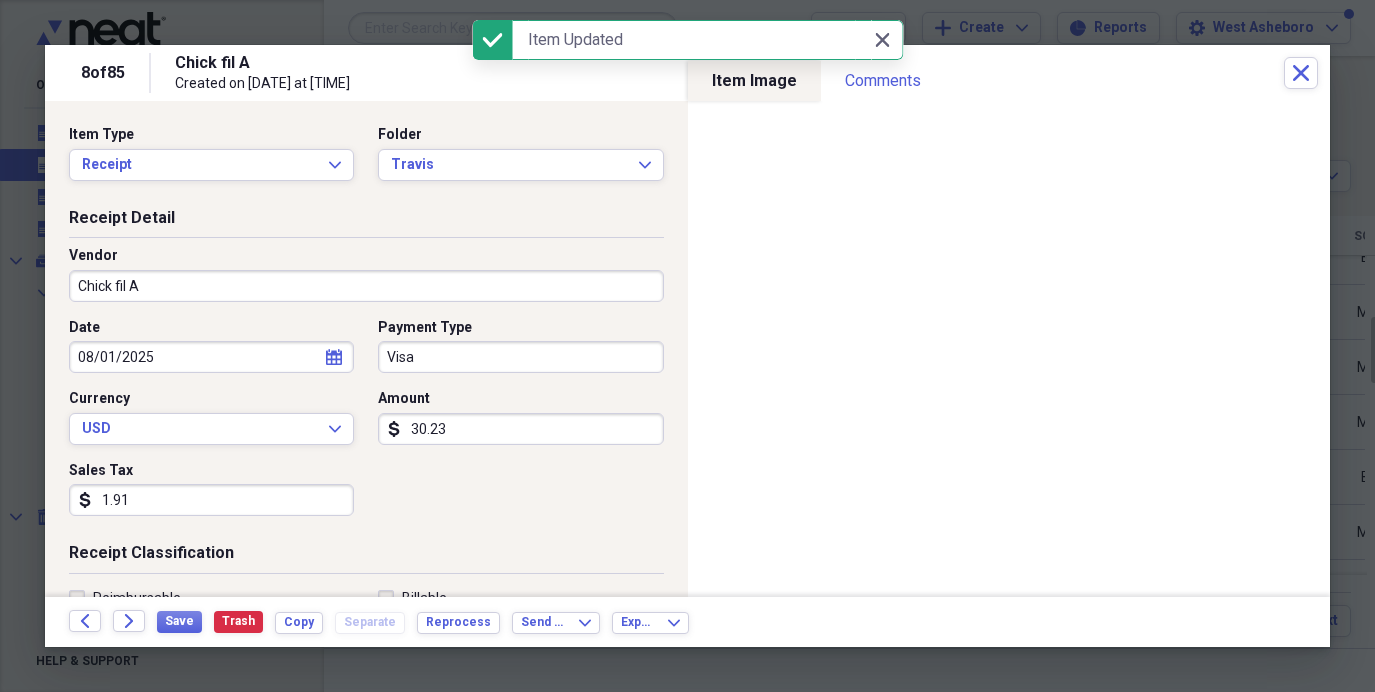 click on "8  of  85 Chick fil A Created on 08/01/2025 at 10:48 am Close" at bounding box center [687, 73] 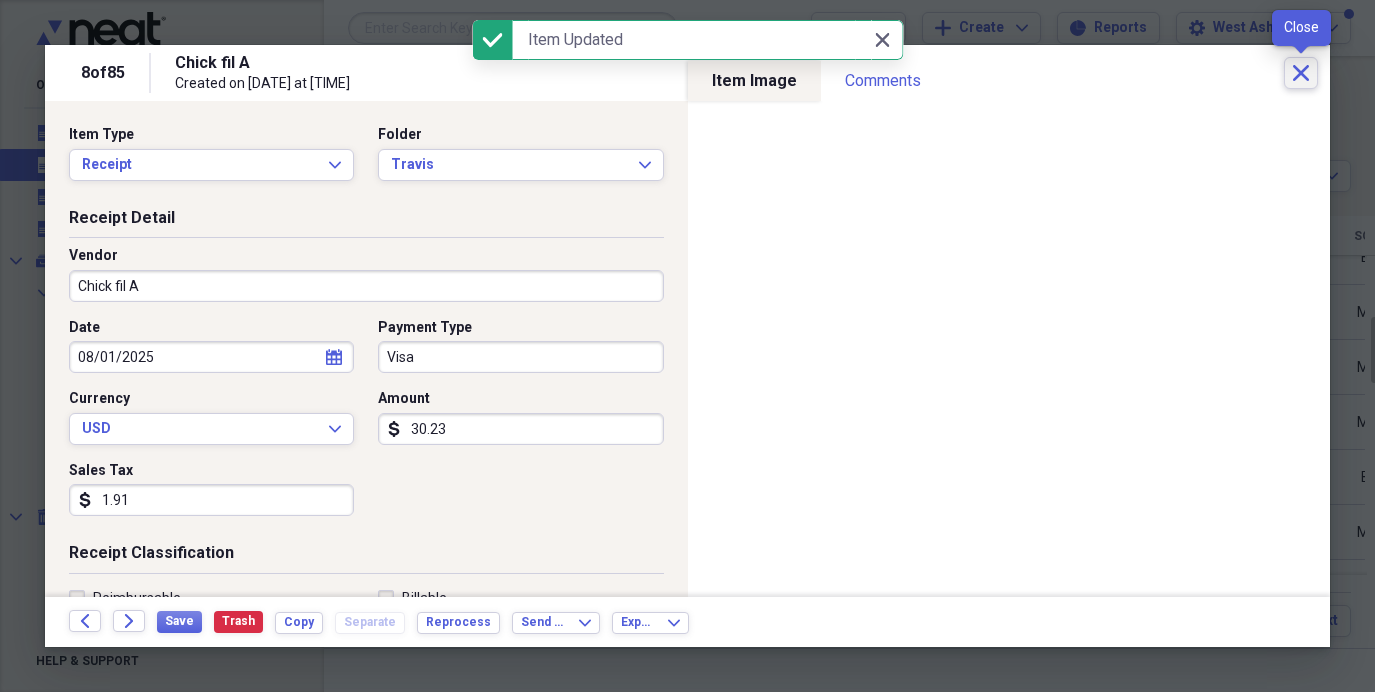 click on "Close" 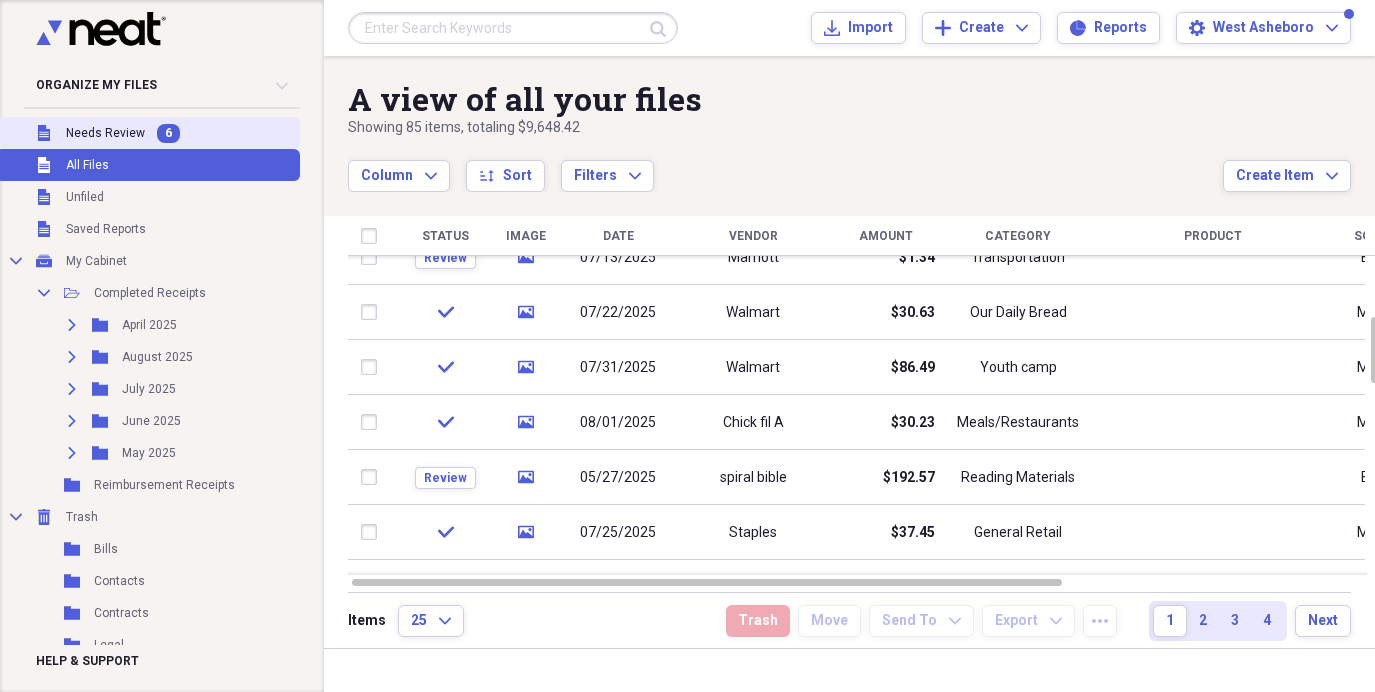 click on "Needs Review" at bounding box center [105, 133] 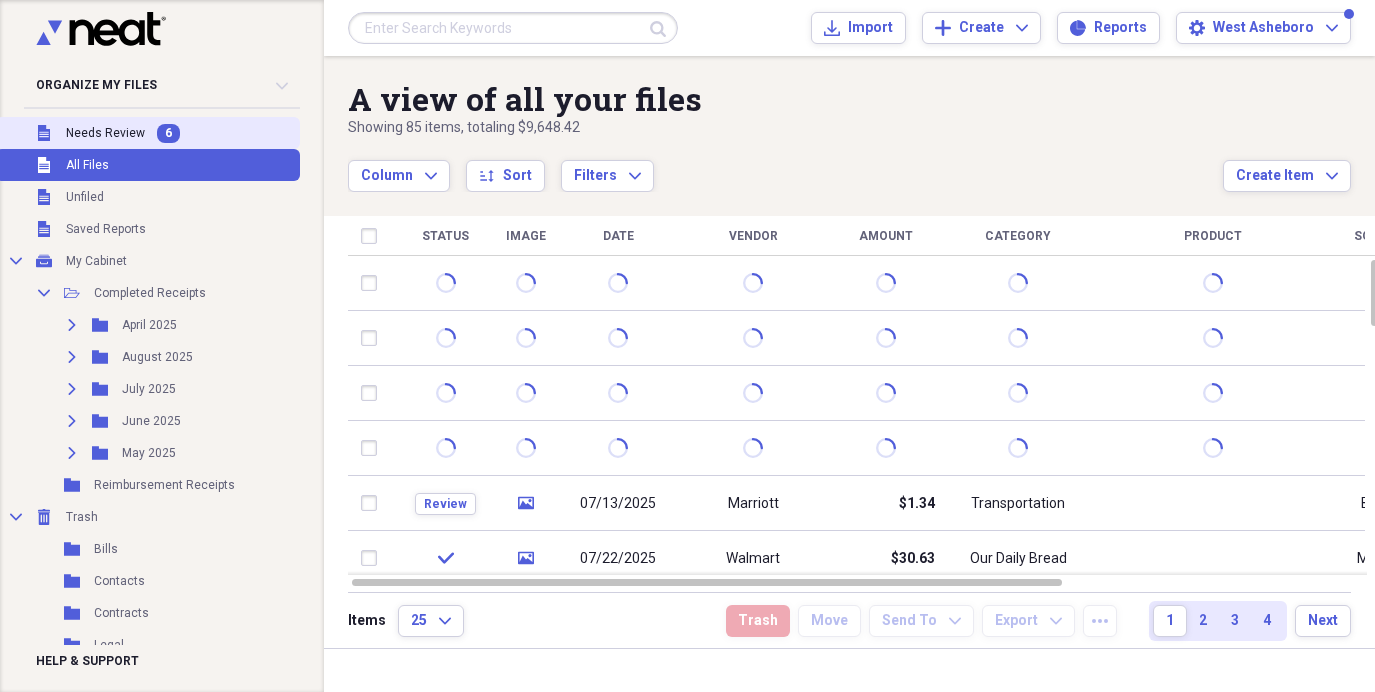 click on "Unfiled Needs Review 6" at bounding box center [148, 133] 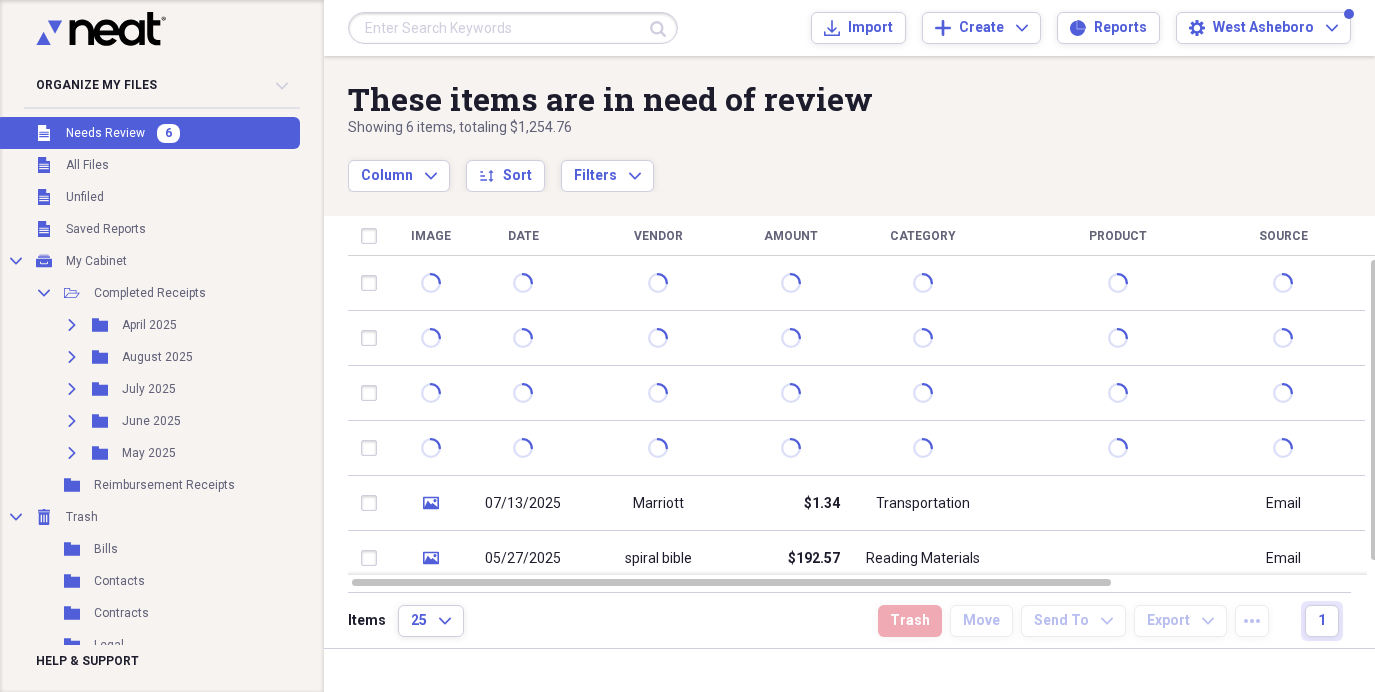 click on "6" at bounding box center [168, 133] 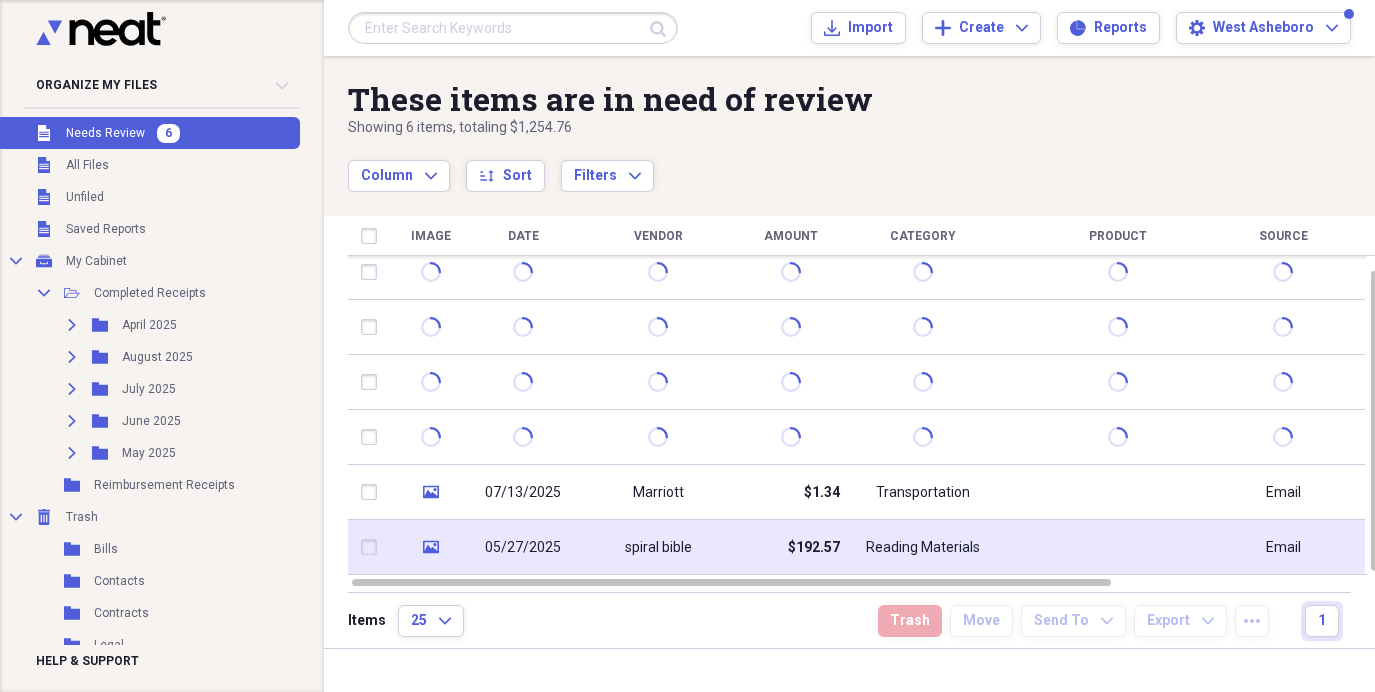 click on "spiral bible" at bounding box center [658, 547] 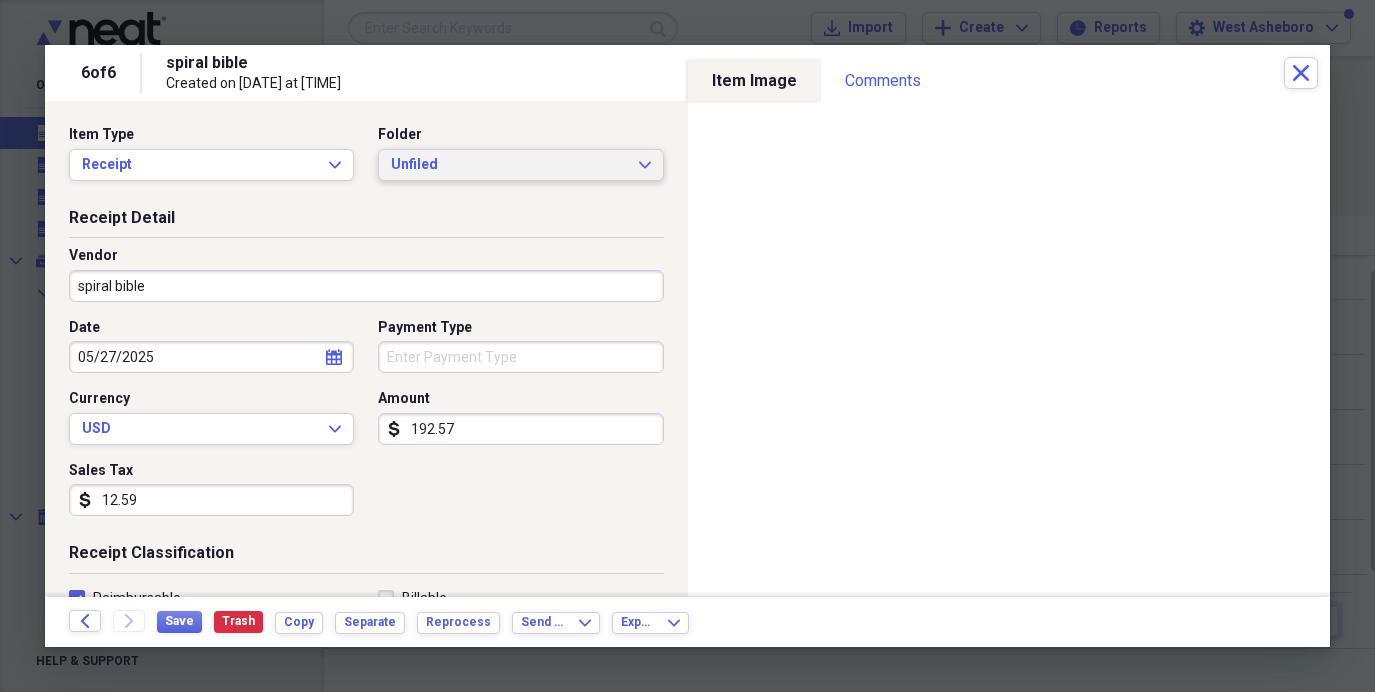 click on "Unfiled" at bounding box center (508, 165) 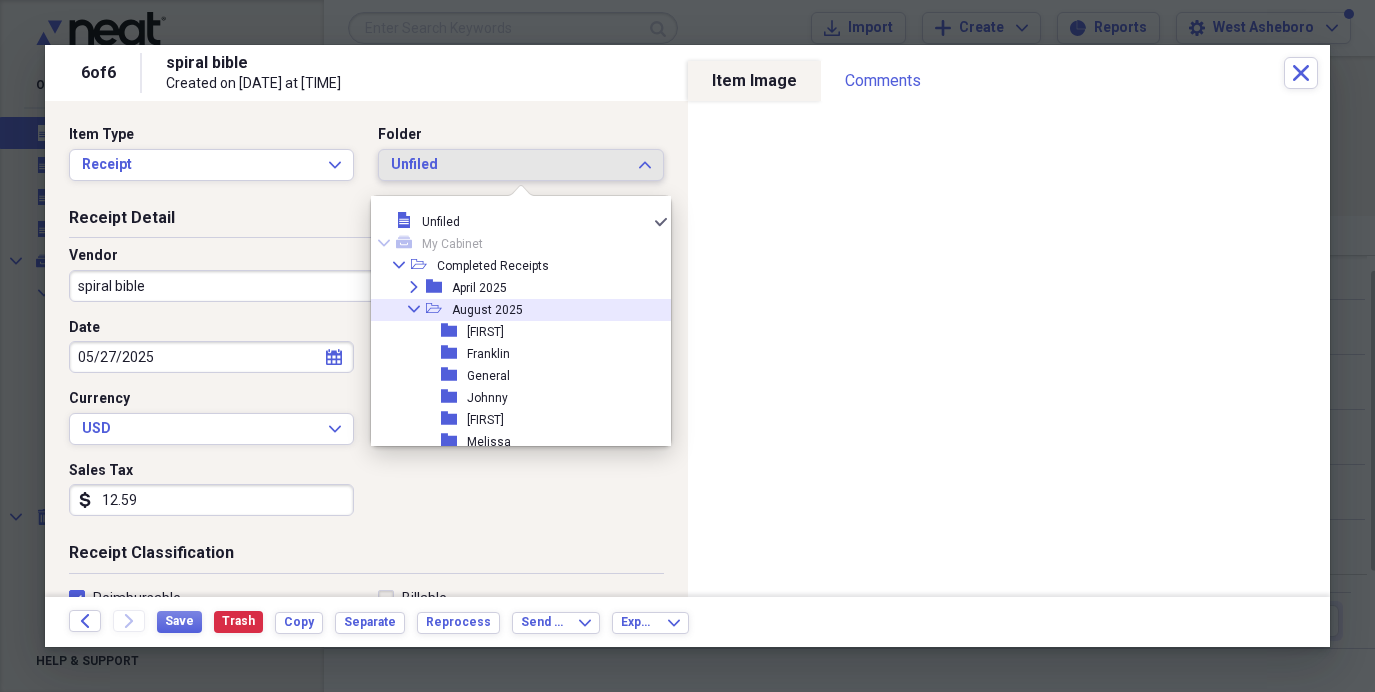 click on "Collapse" at bounding box center (414, 309) 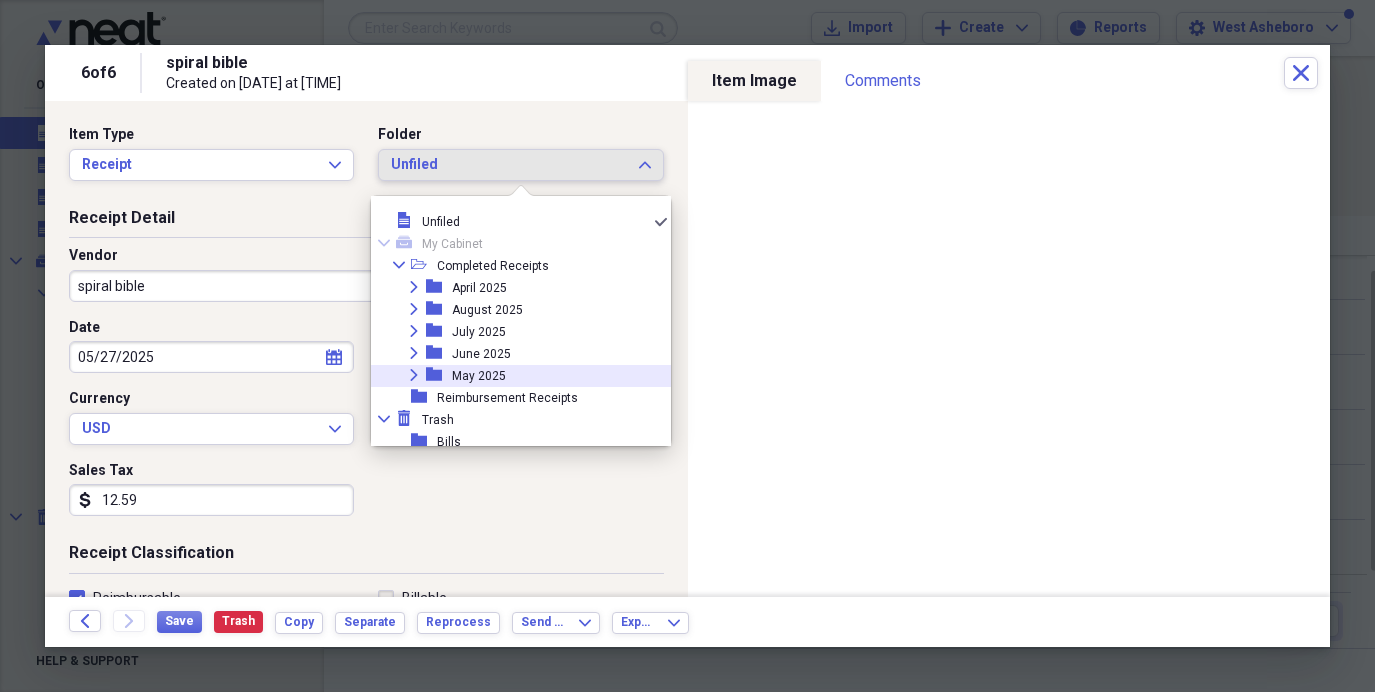 click on "Expand" 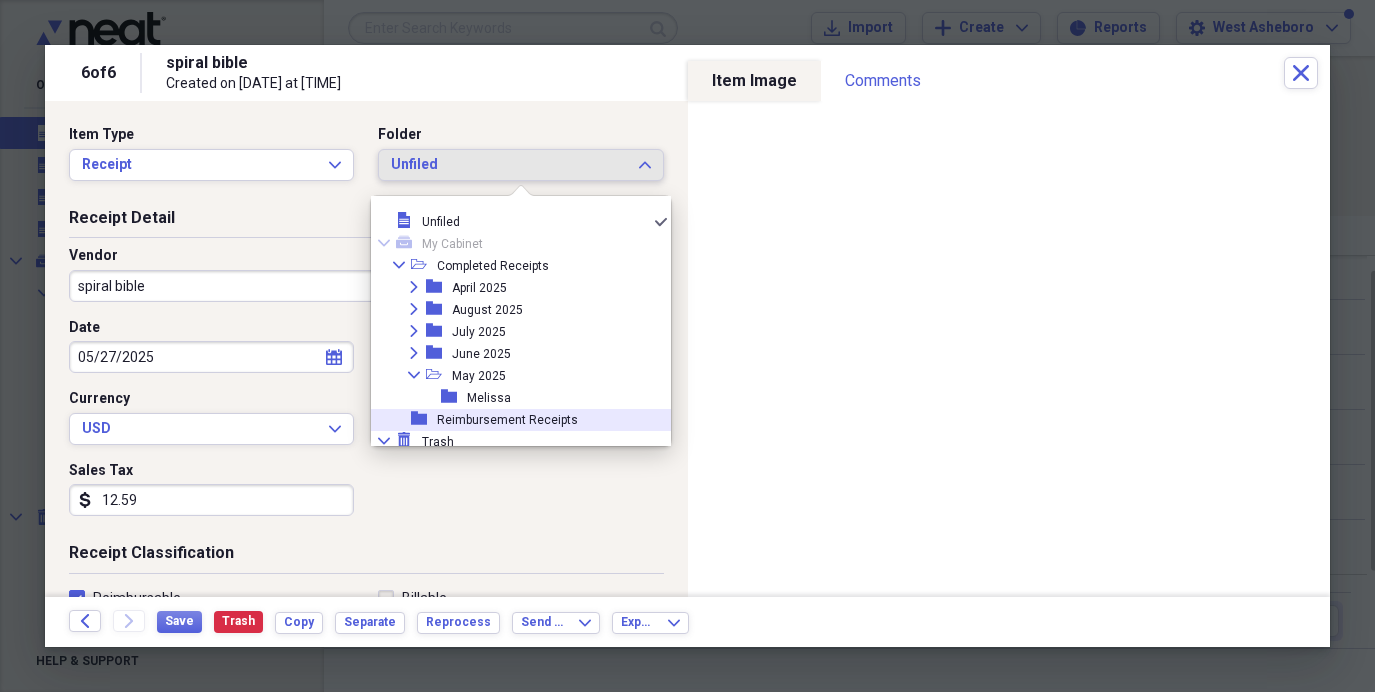 scroll, scrollTop: 14, scrollLeft: 0, axis: vertical 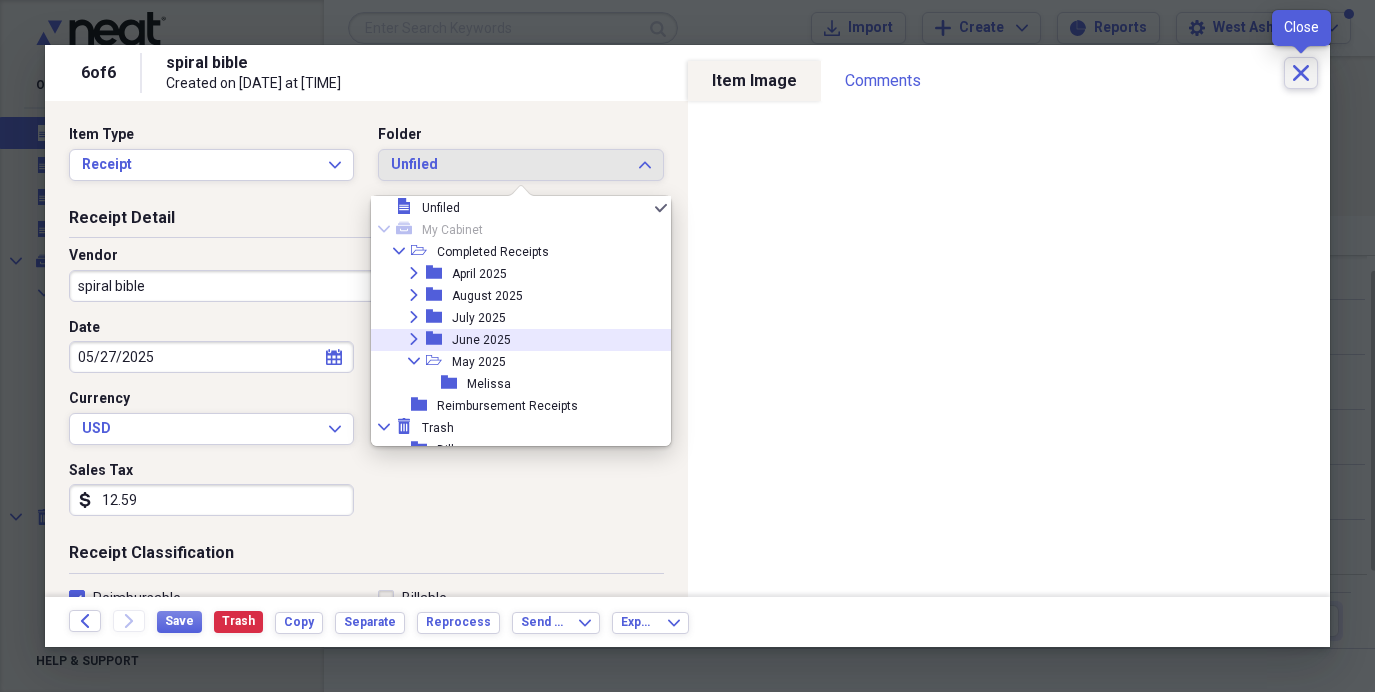 click on "Close" at bounding box center (1301, 73) 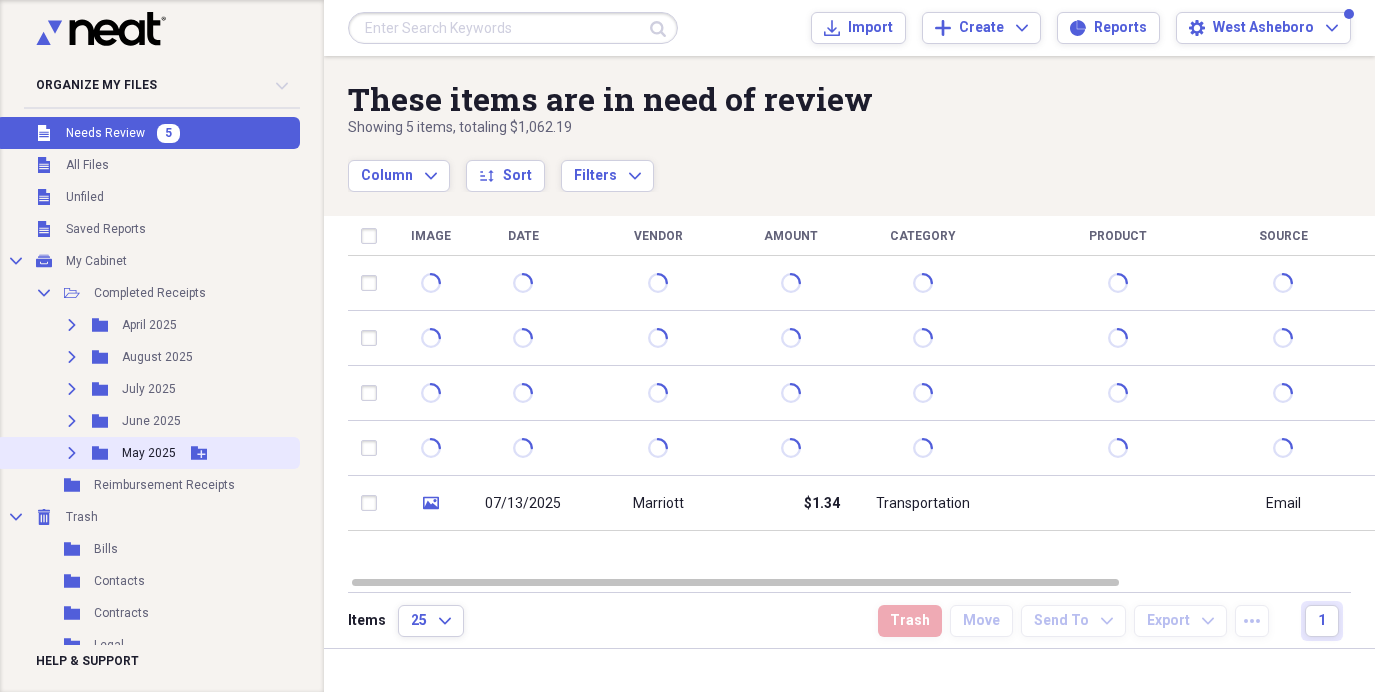click 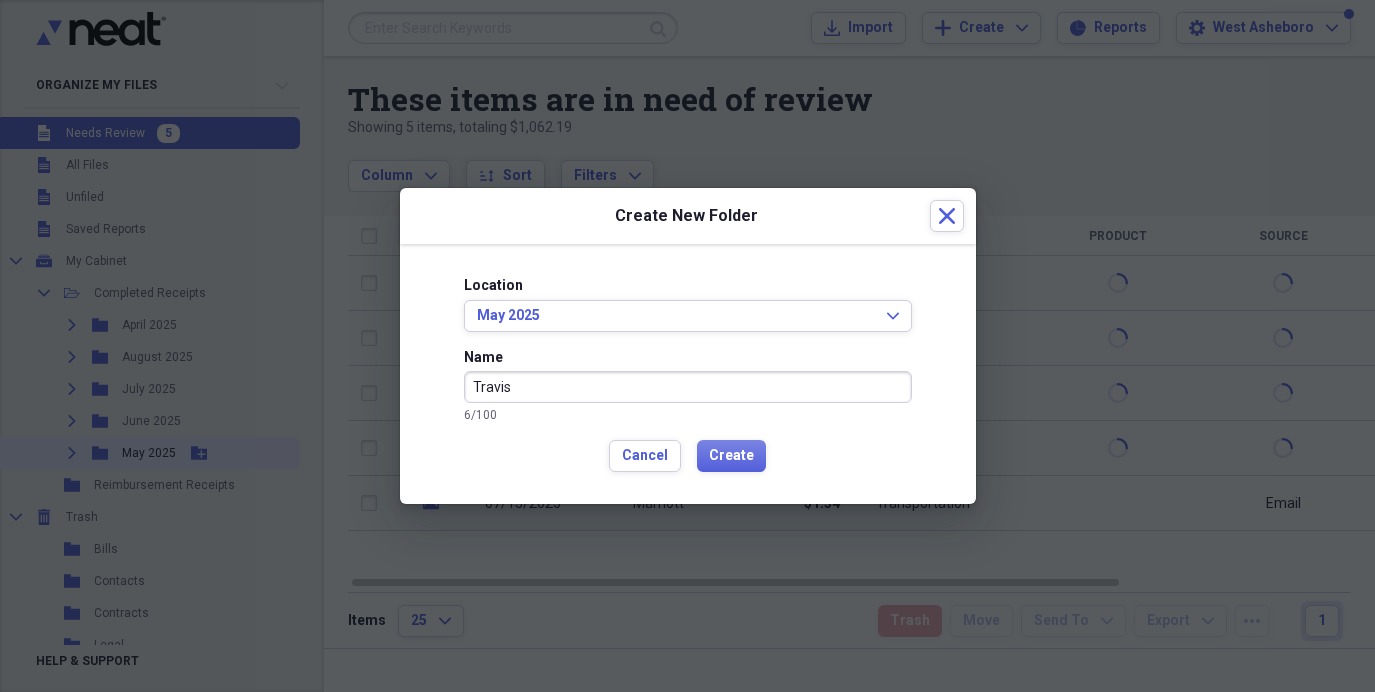 type on "Travis" 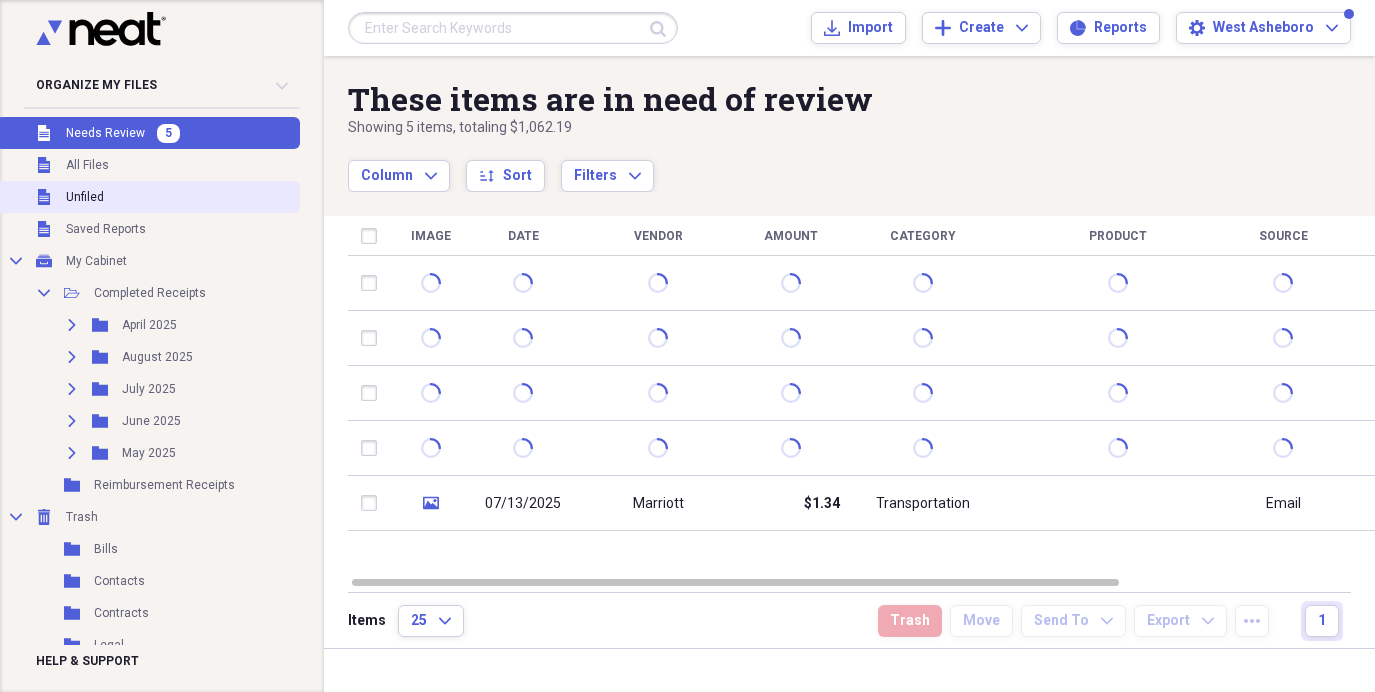 click on "Unfiled Unfiled" at bounding box center (148, 197) 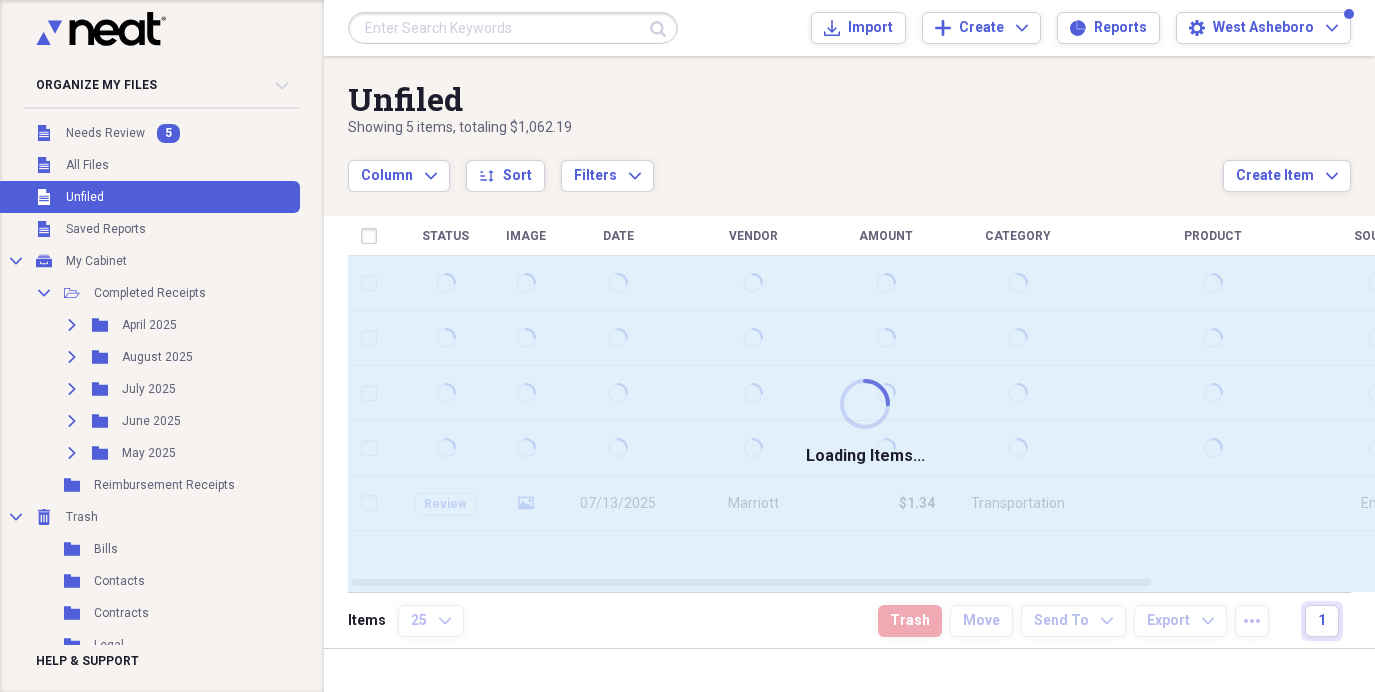 click on "Unfiled Unfiled" at bounding box center [148, 197] 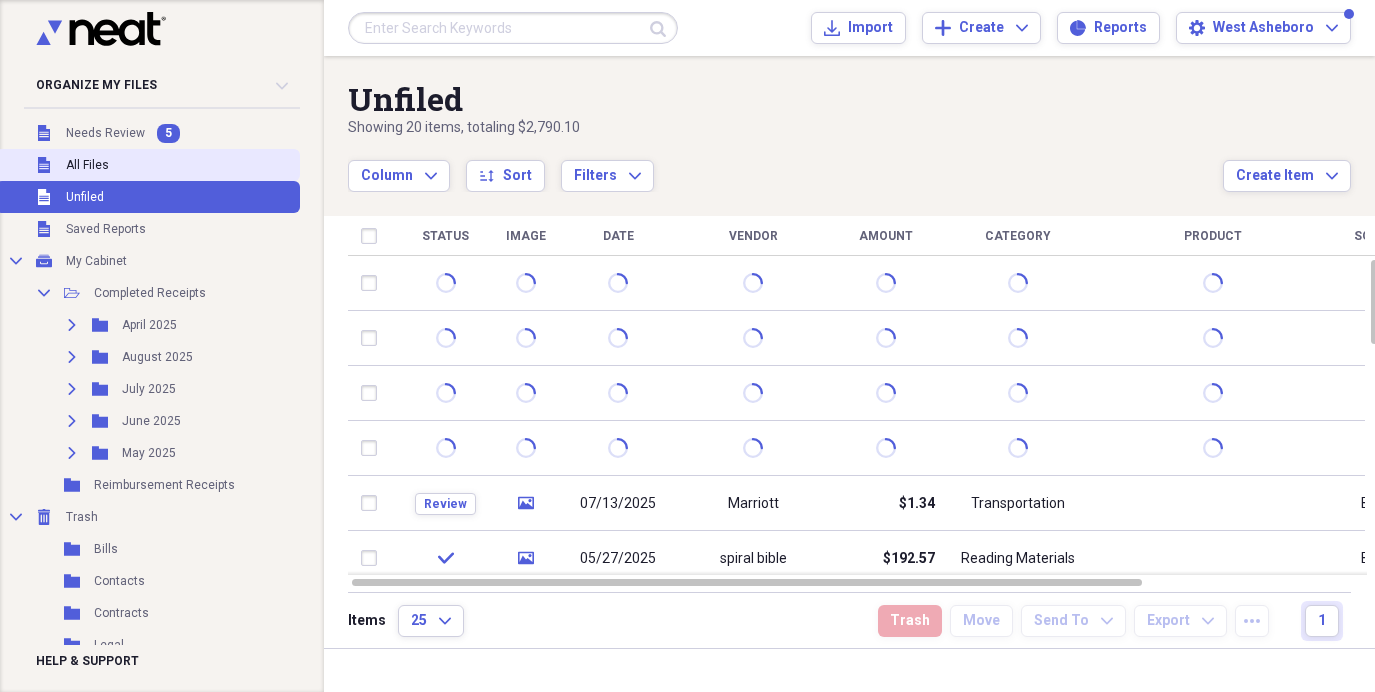 click on "Unfiled All Files" at bounding box center (148, 165) 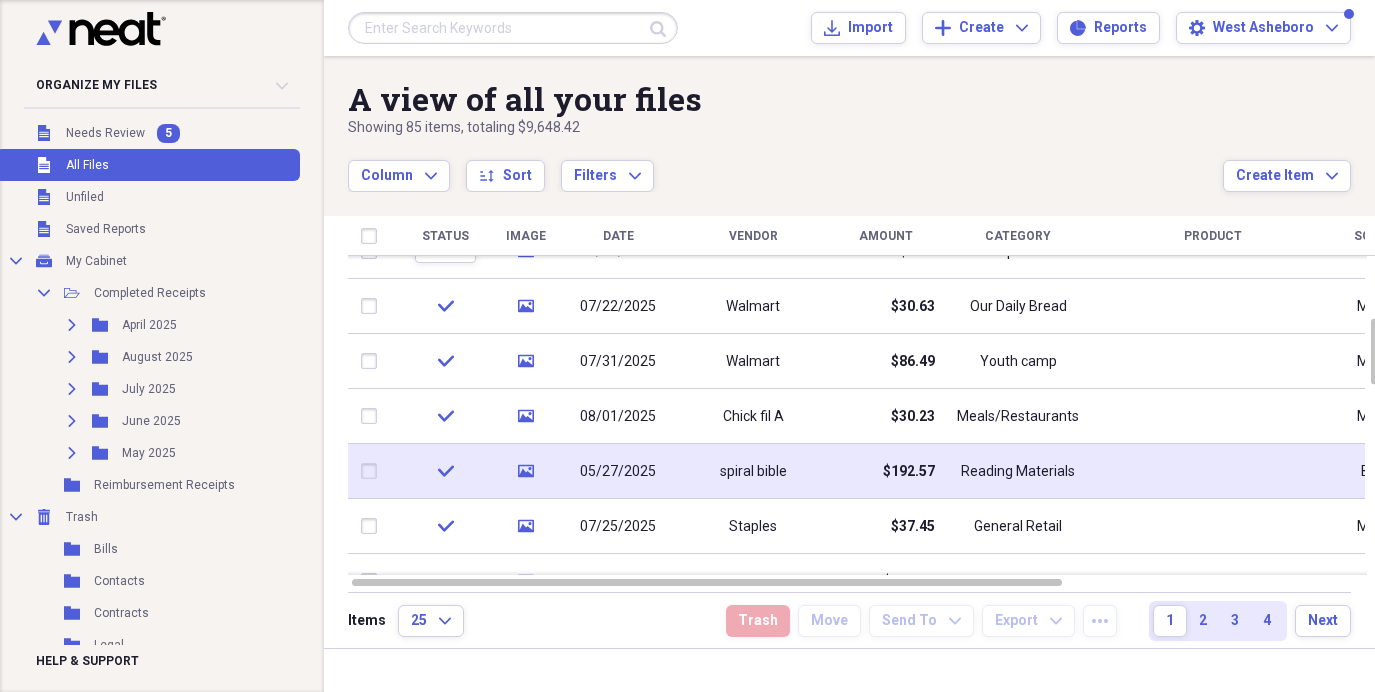 click on "05/27/2025" at bounding box center [618, 471] 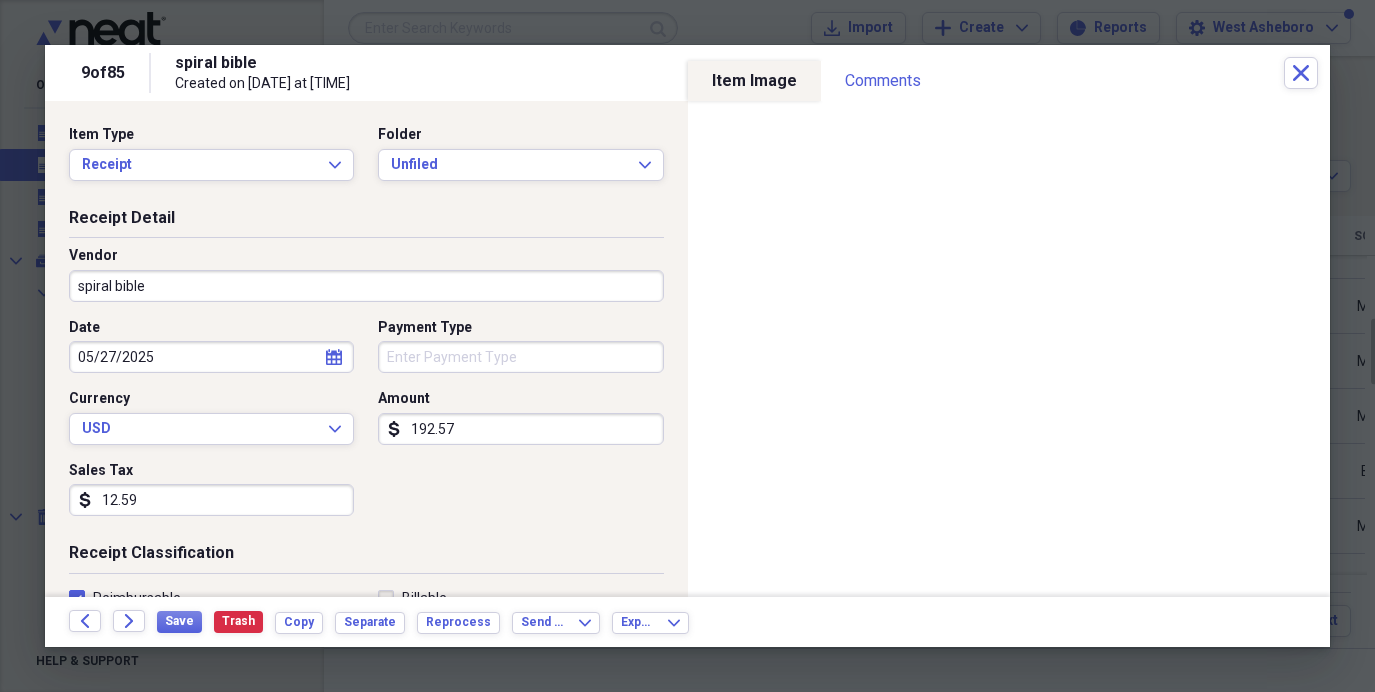 click on "Item Type Receipt Expand Folder Unfiled Expand" at bounding box center (366, 161) 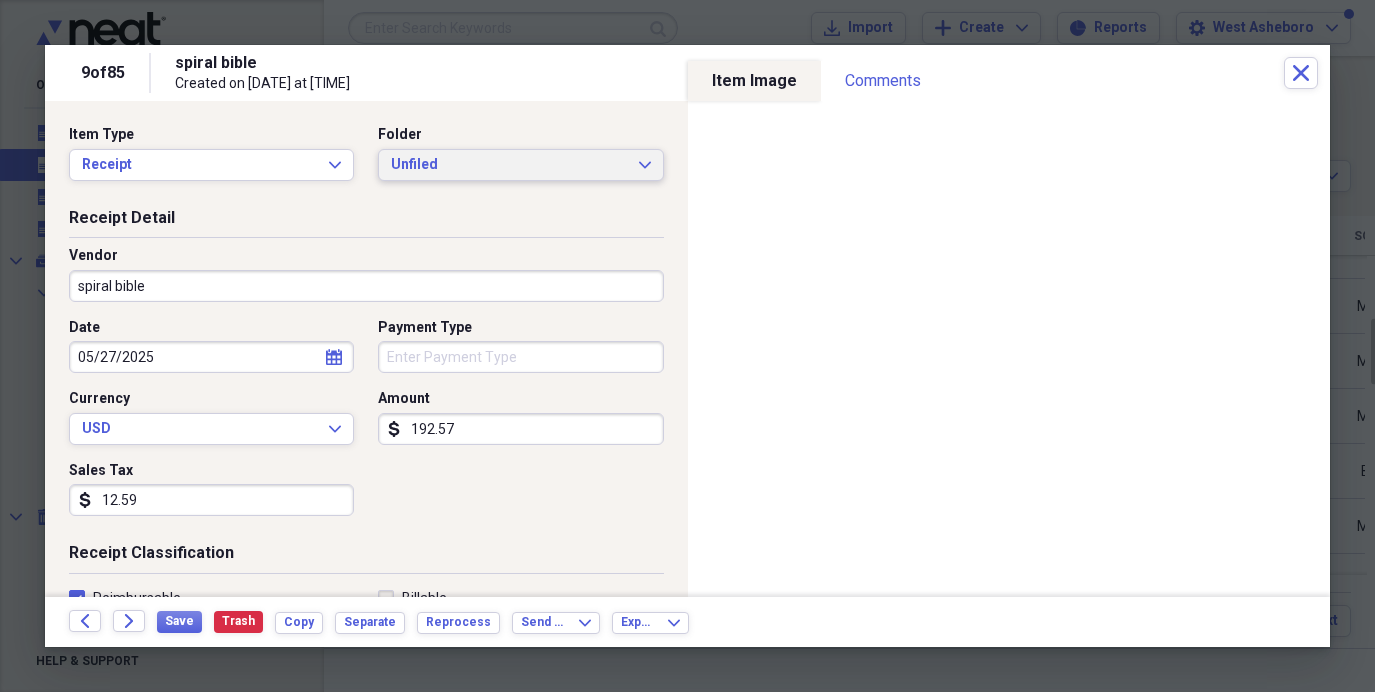 click on "Unfiled" at bounding box center [508, 165] 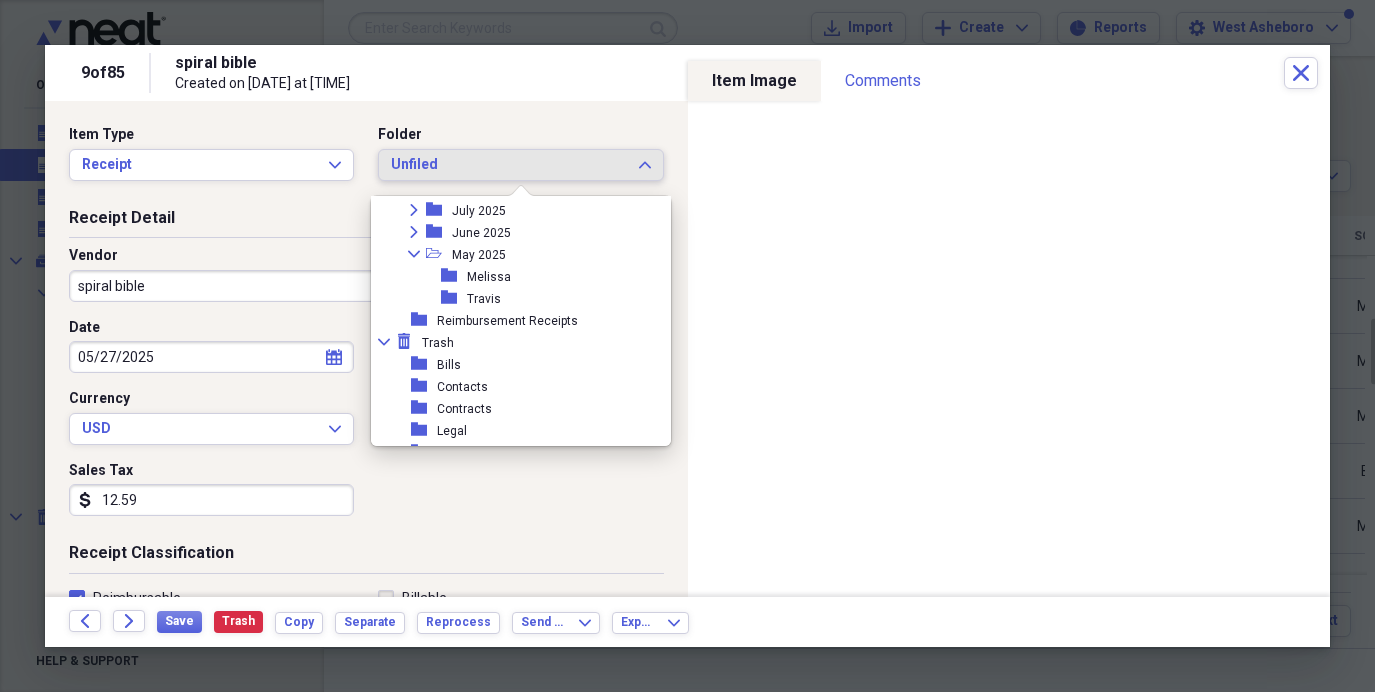 scroll, scrollTop: 122, scrollLeft: 0, axis: vertical 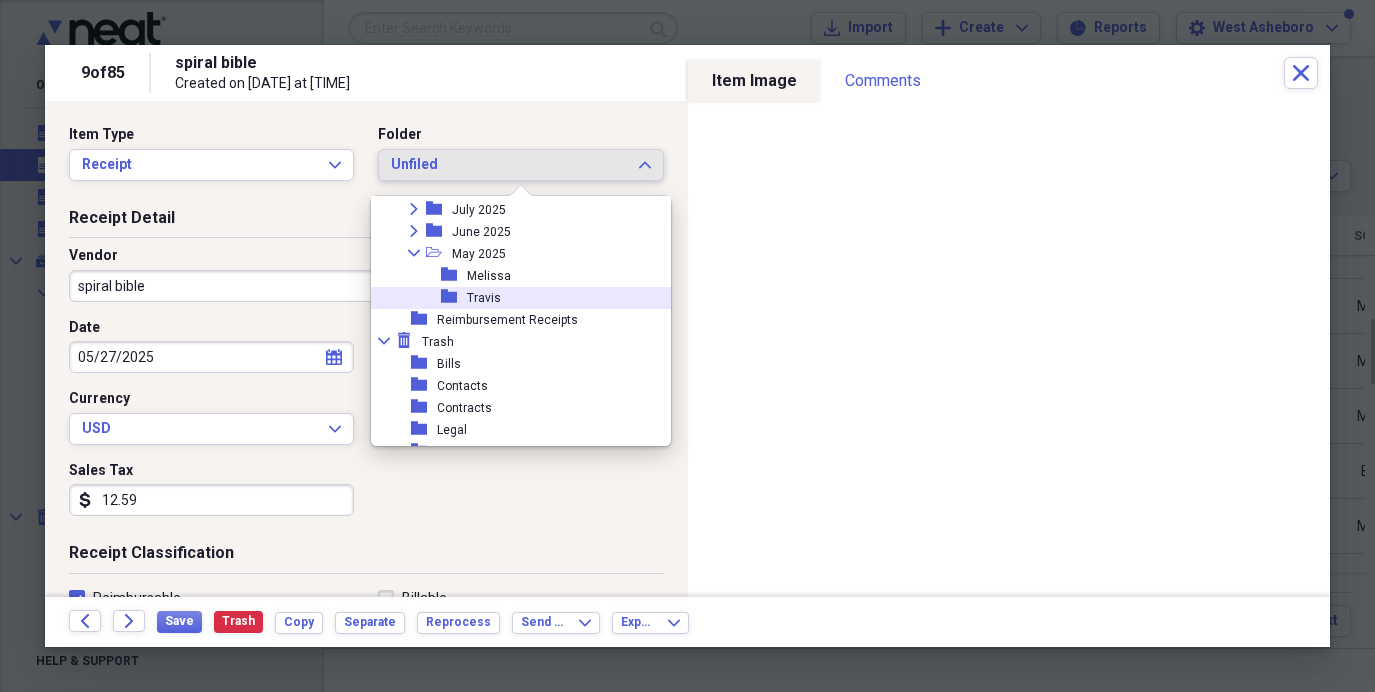click on "Travis" at bounding box center (484, 298) 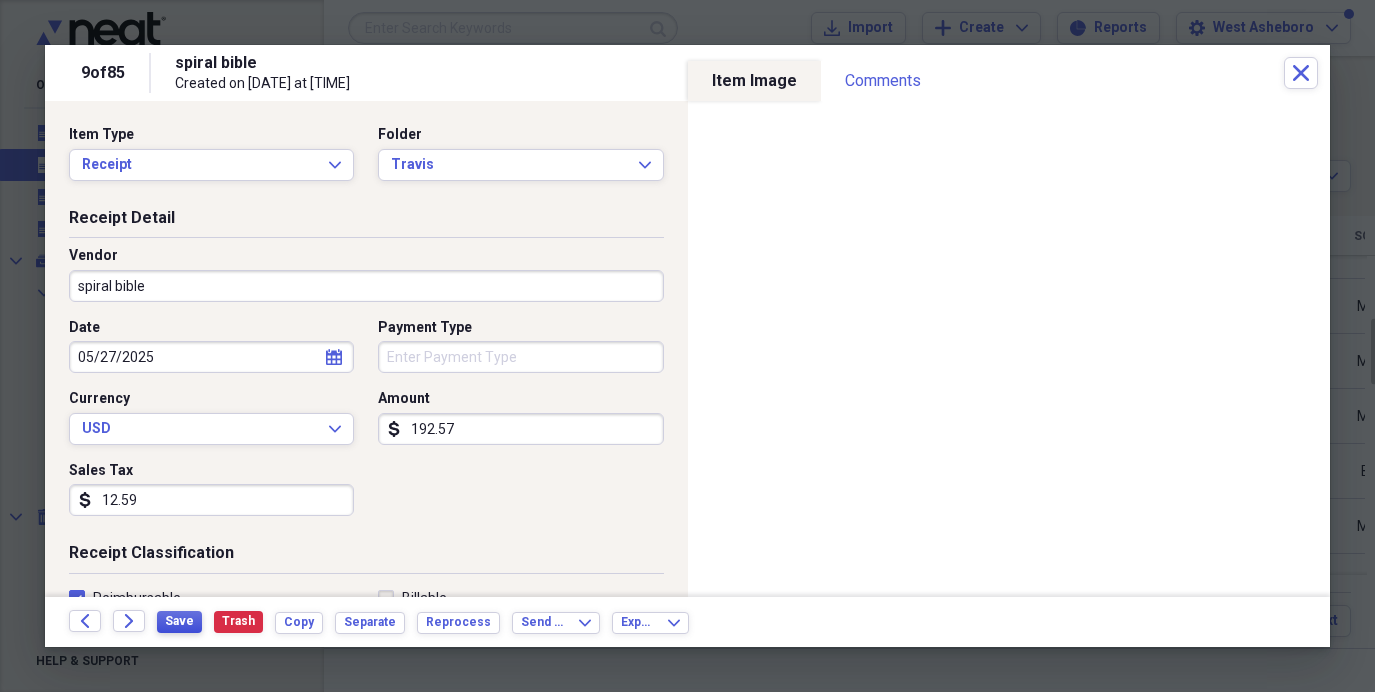 click on "Save" at bounding box center [179, 621] 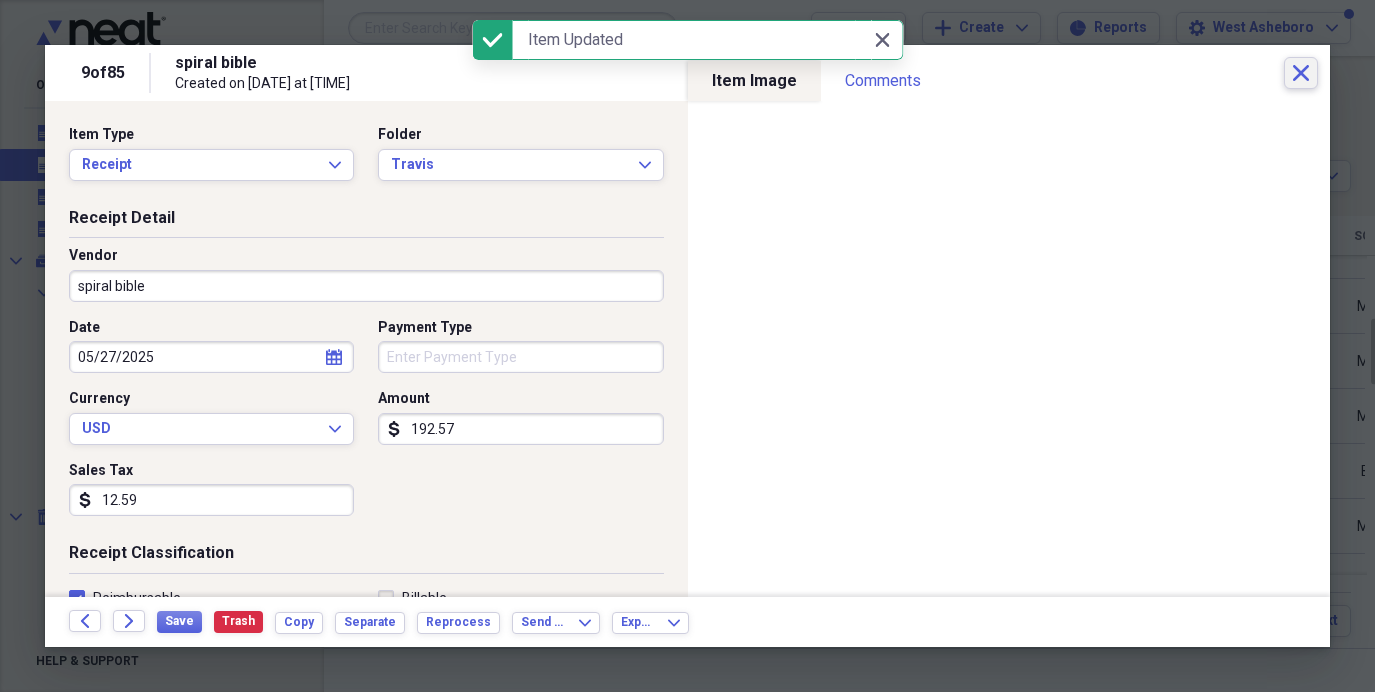 click on "Close" 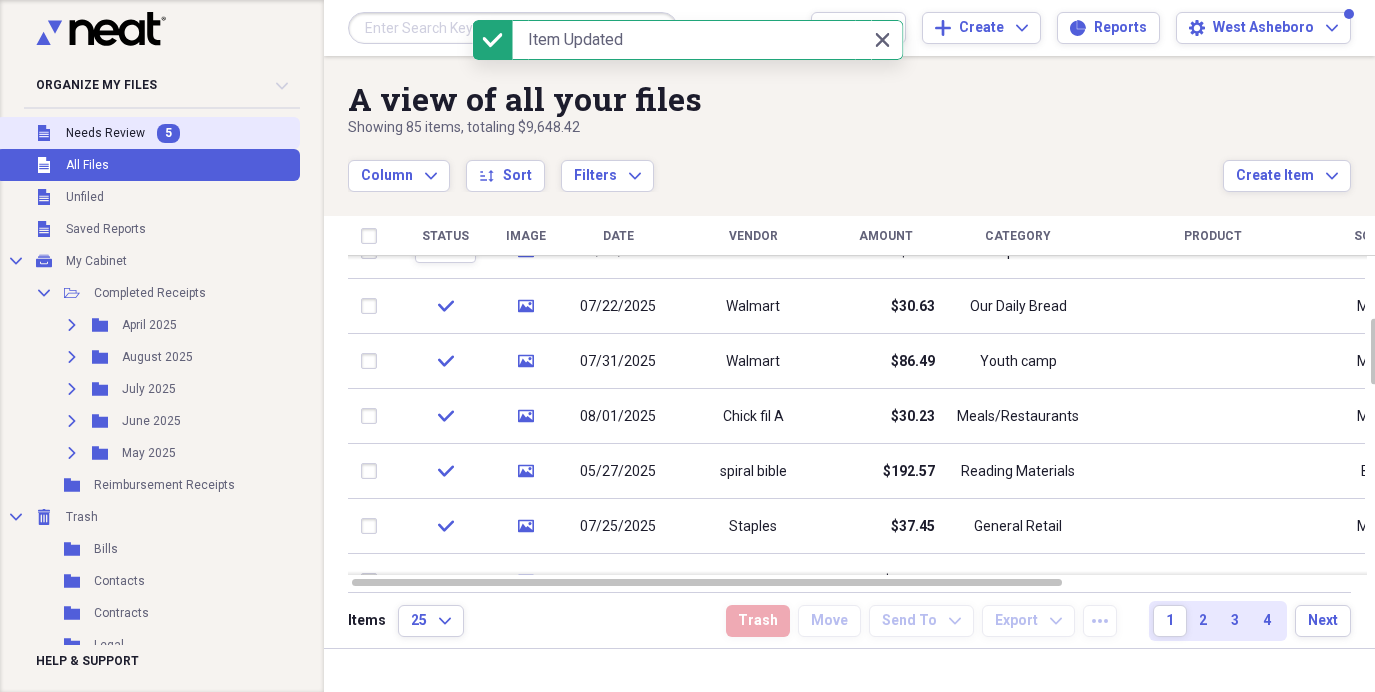 click on "Unfiled Needs Review 5" at bounding box center [148, 133] 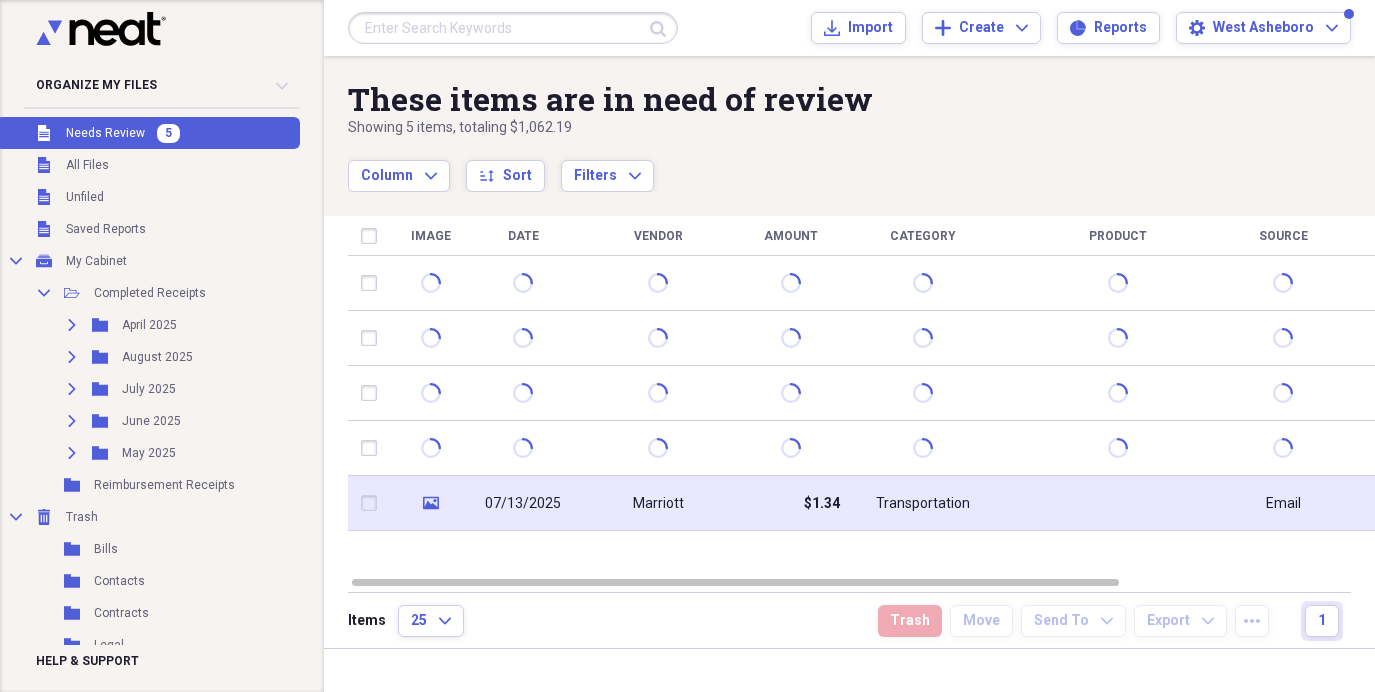 click on "Transportation" at bounding box center [923, 504] 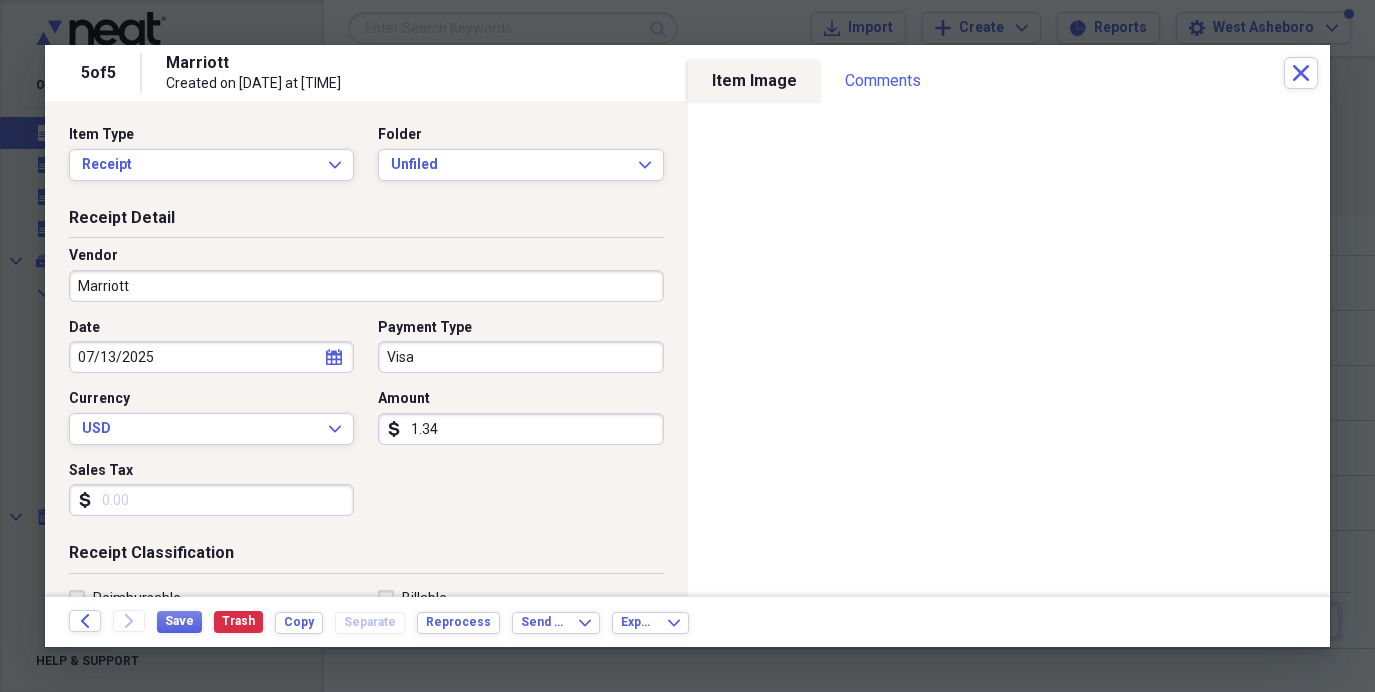 click on "1.34" at bounding box center (520, 429) 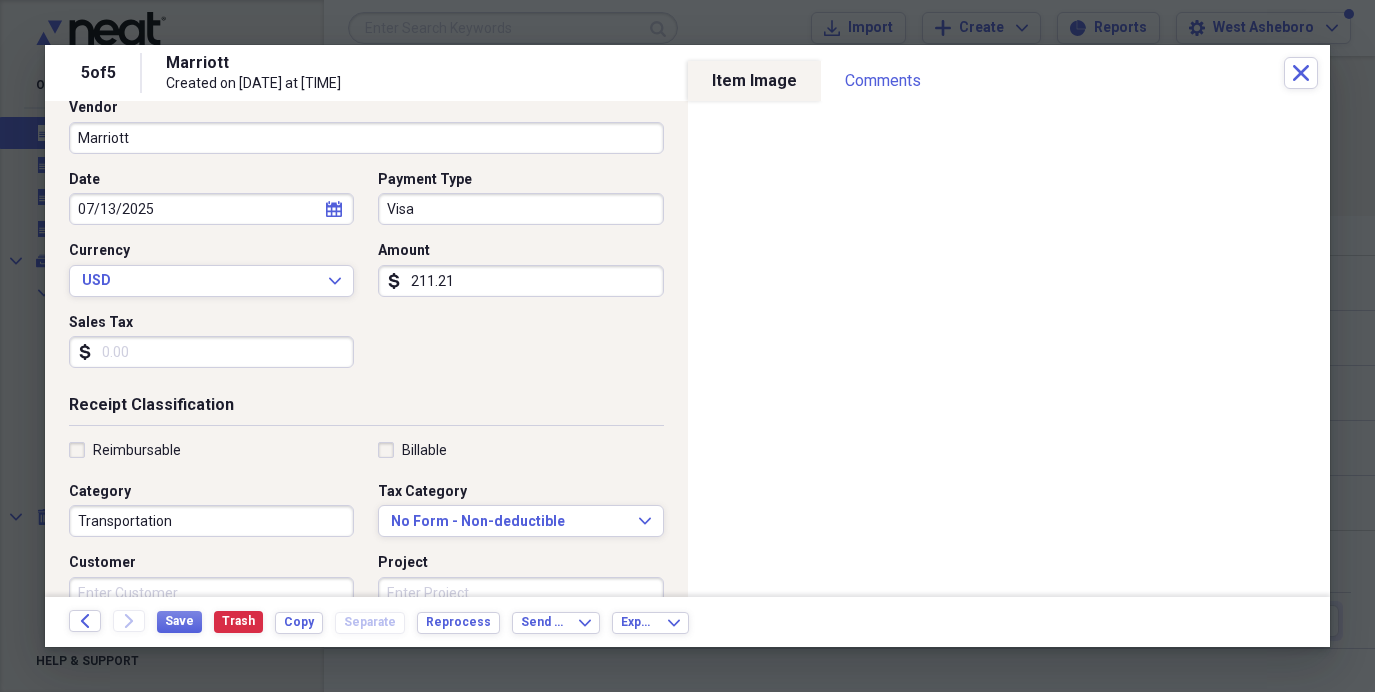 scroll, scrollTop: 166, scrollLeft: 0, axis: vertical 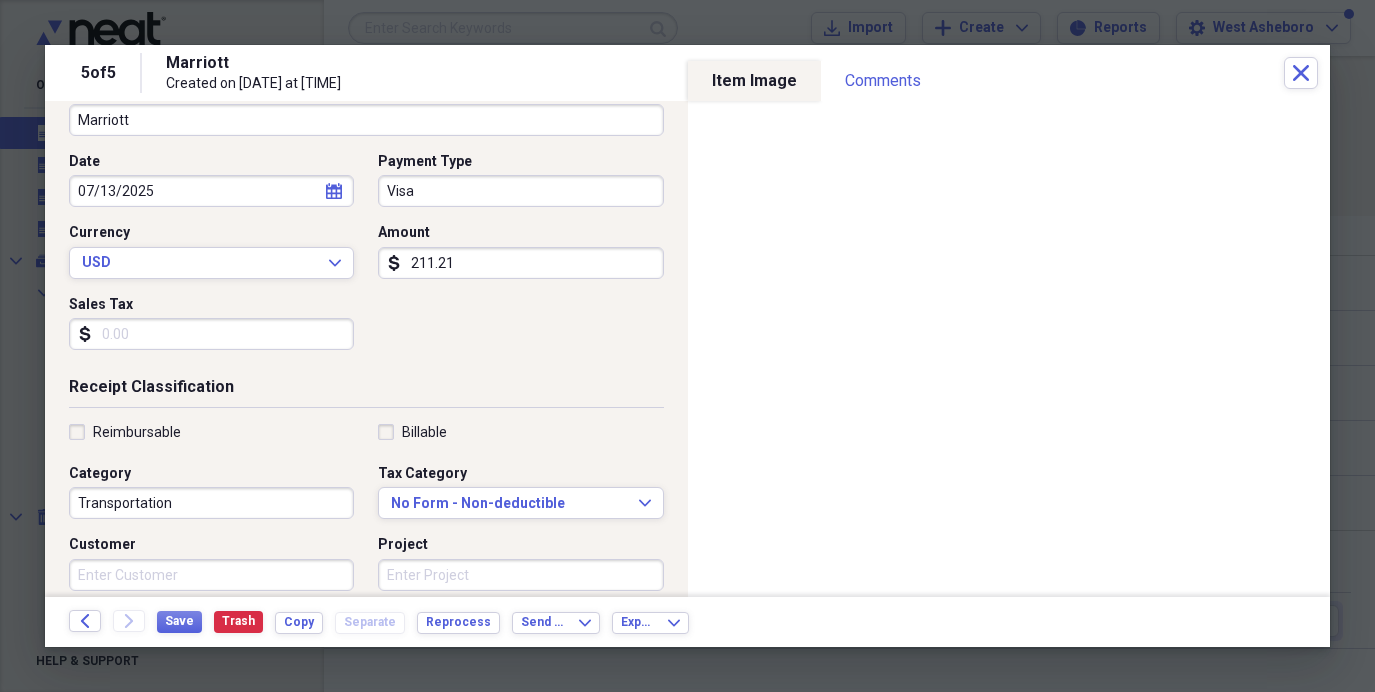type on "211.21" 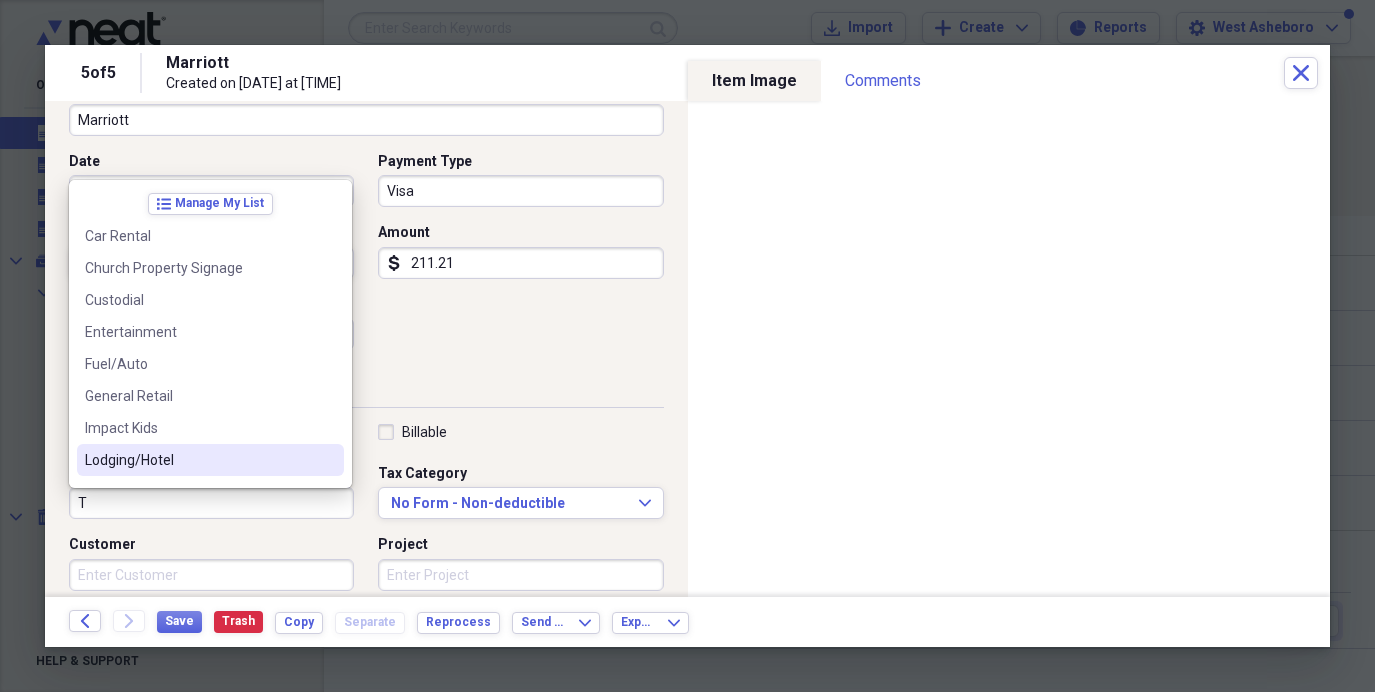 click on "Lodging/Hotel" at bounding box center (198, 460) 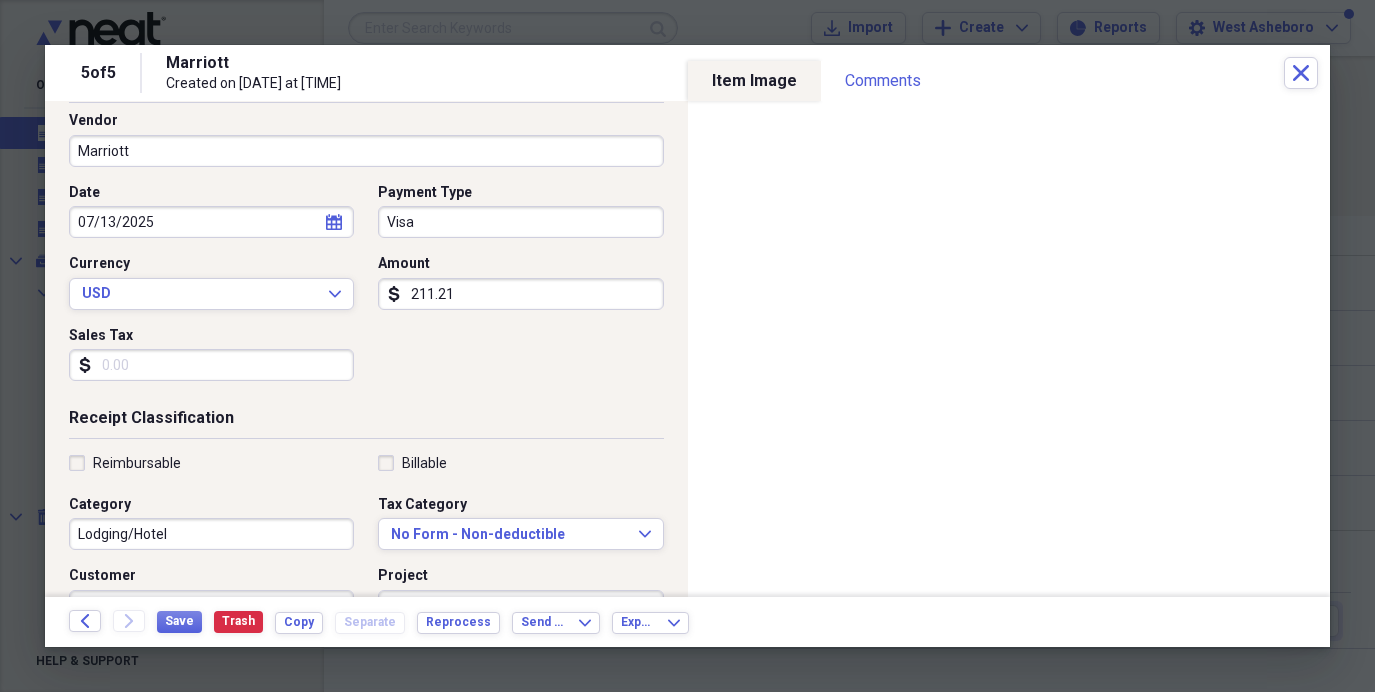 scroll, scrollTop: 0, scrollLeft: 0, axis: both 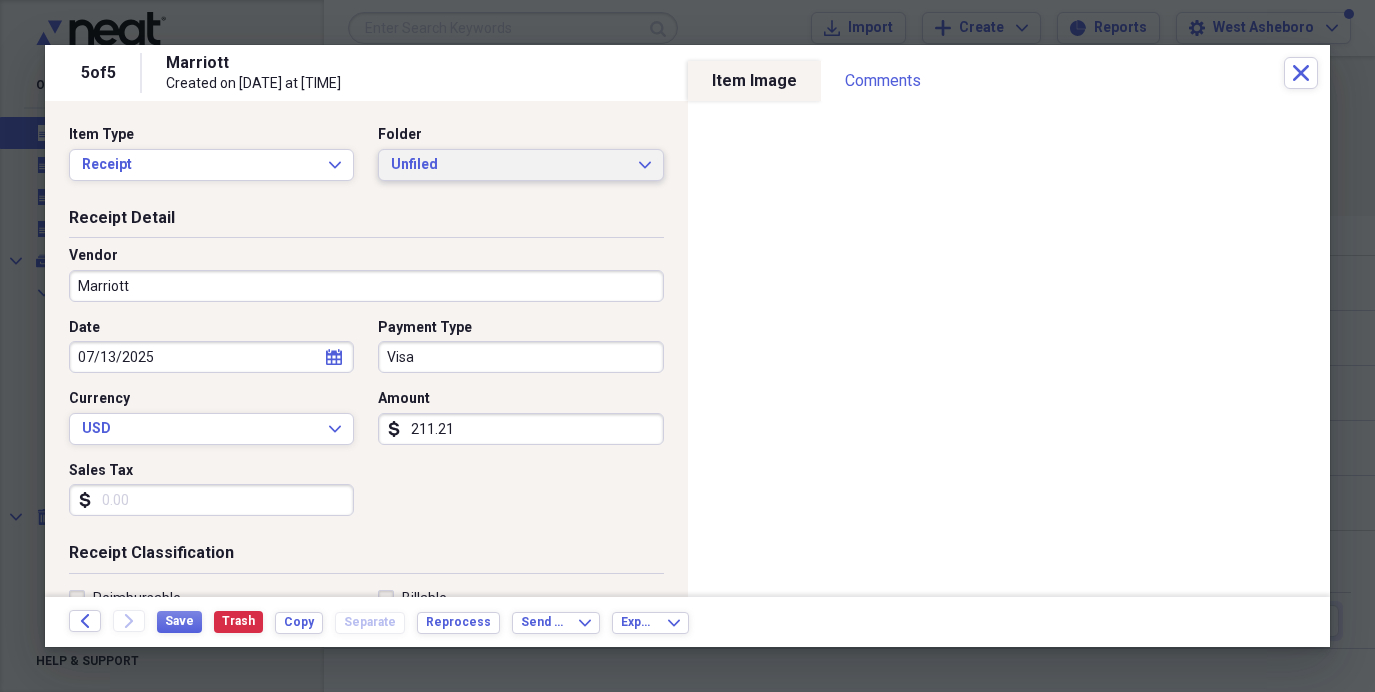 click on "Unfiled" at bounding box center [508, 165] 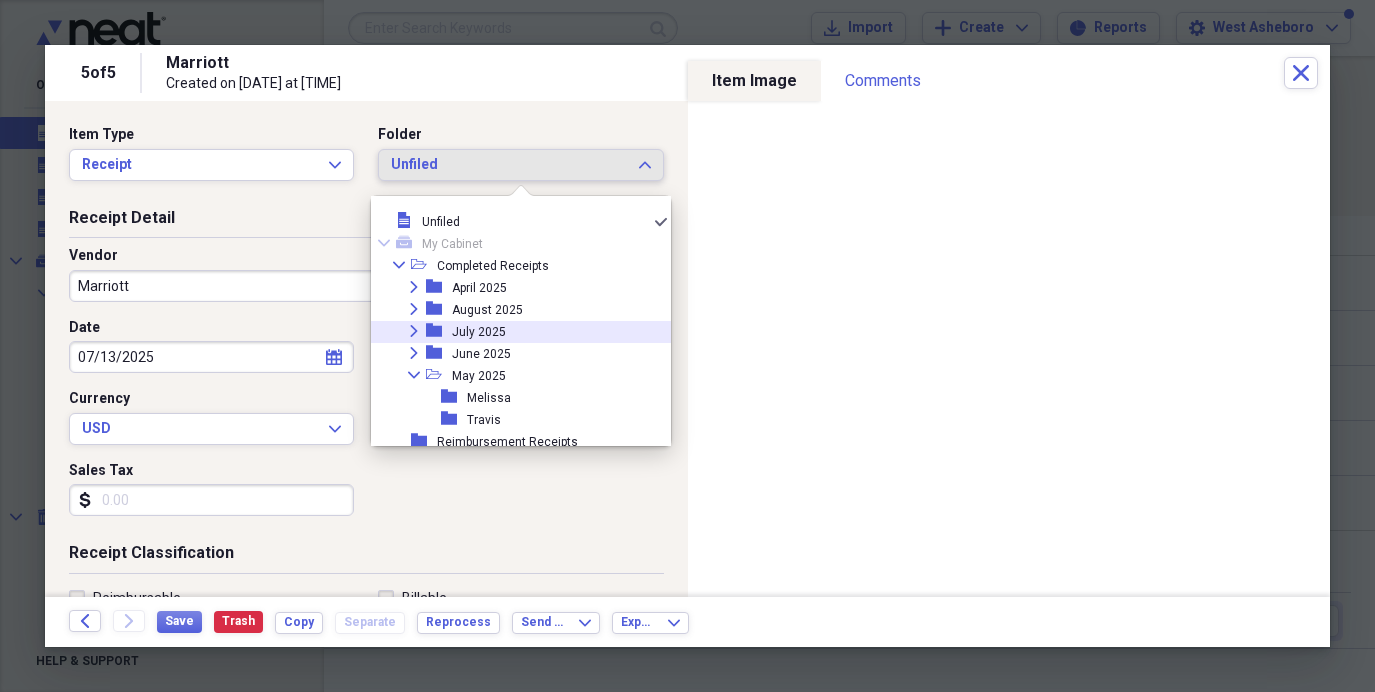 click on "Expand" 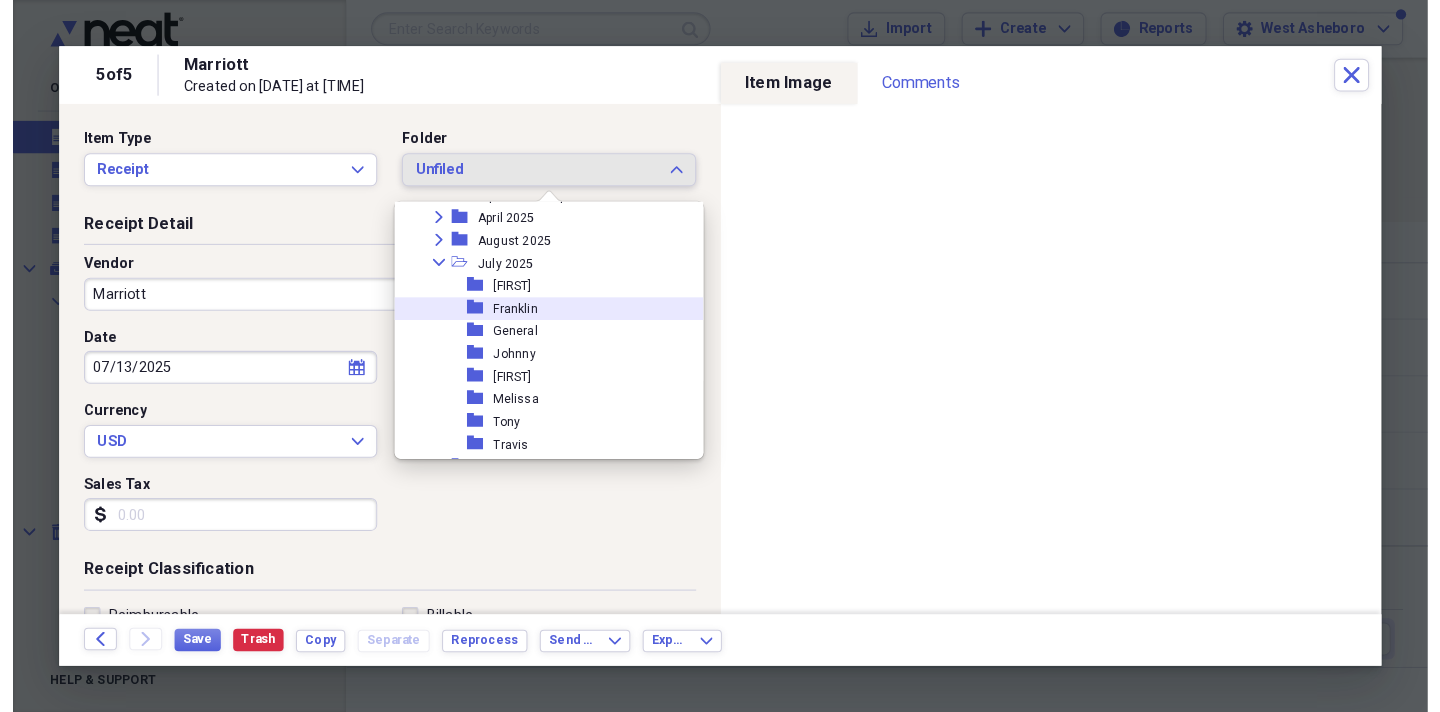scroll, scrollTop: 83, scrollLeft: 0, axis: vertical 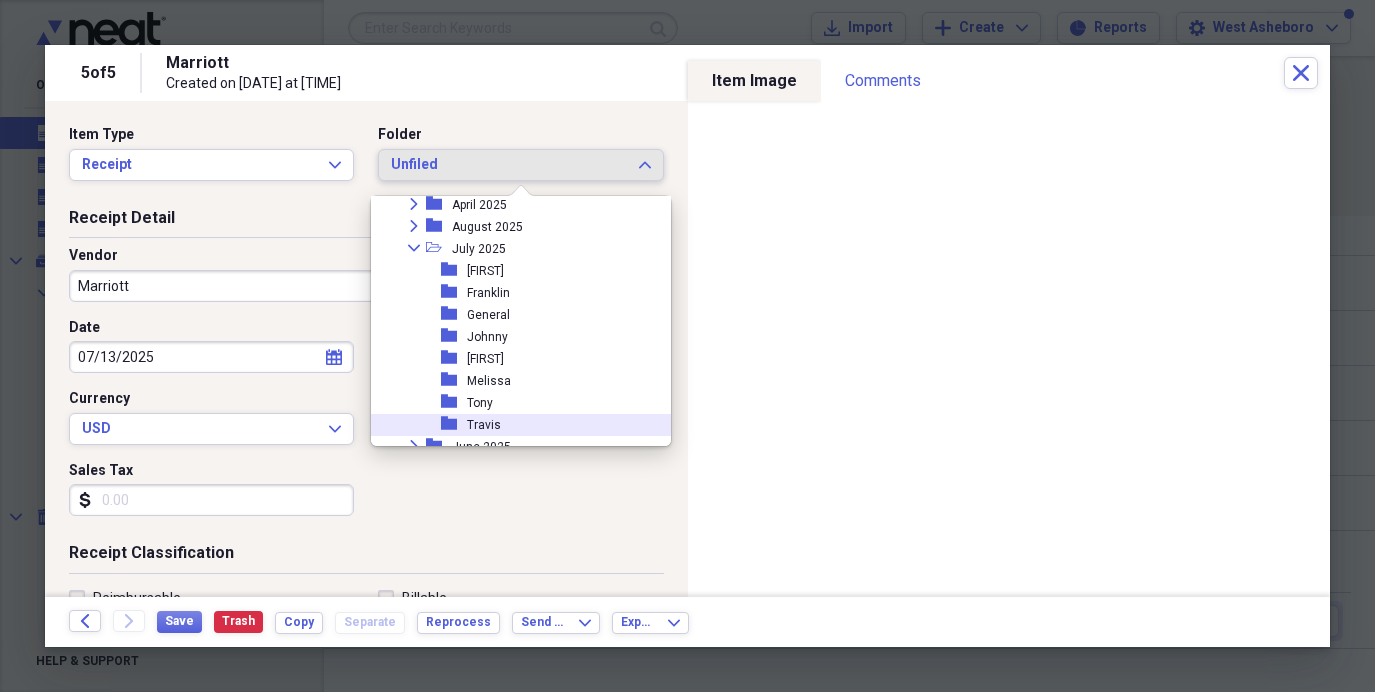 click on "folder" at bounding box center (454, 424) 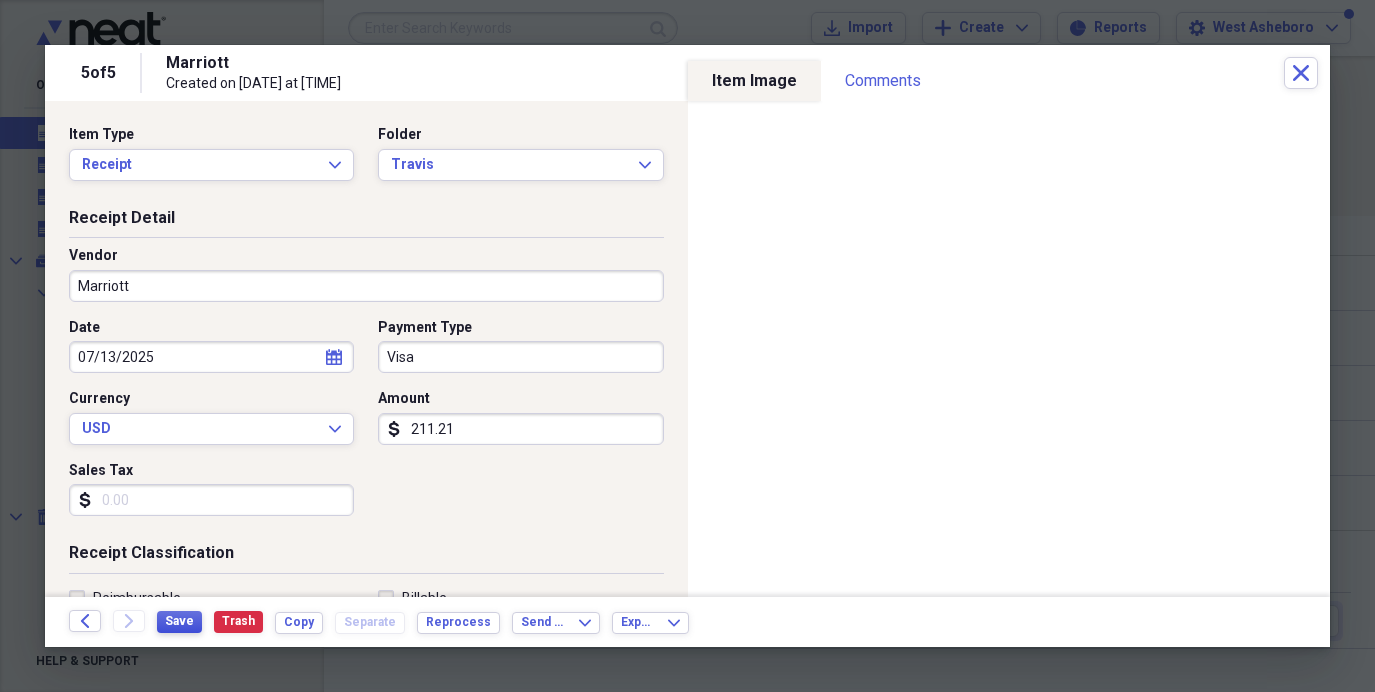 click on "Save" at bounding box center (179, 621) 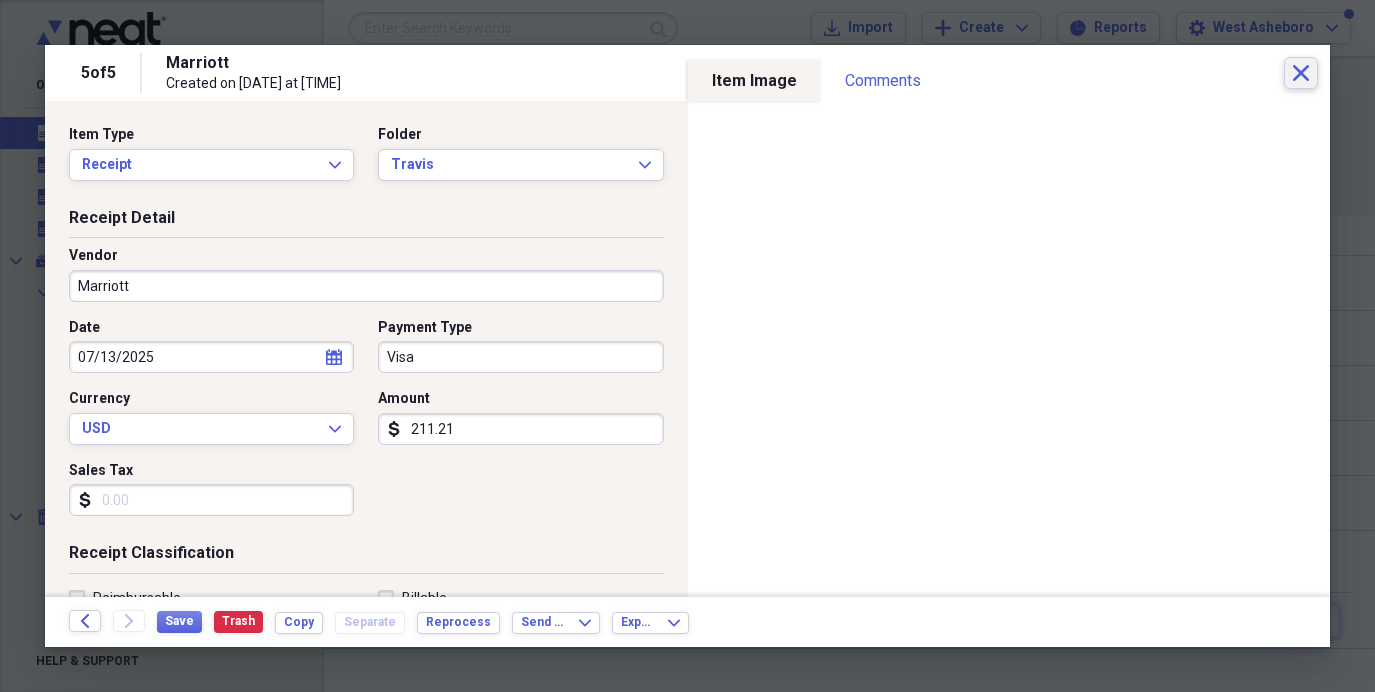 click on "Close" at bounding box center [1301, 73] 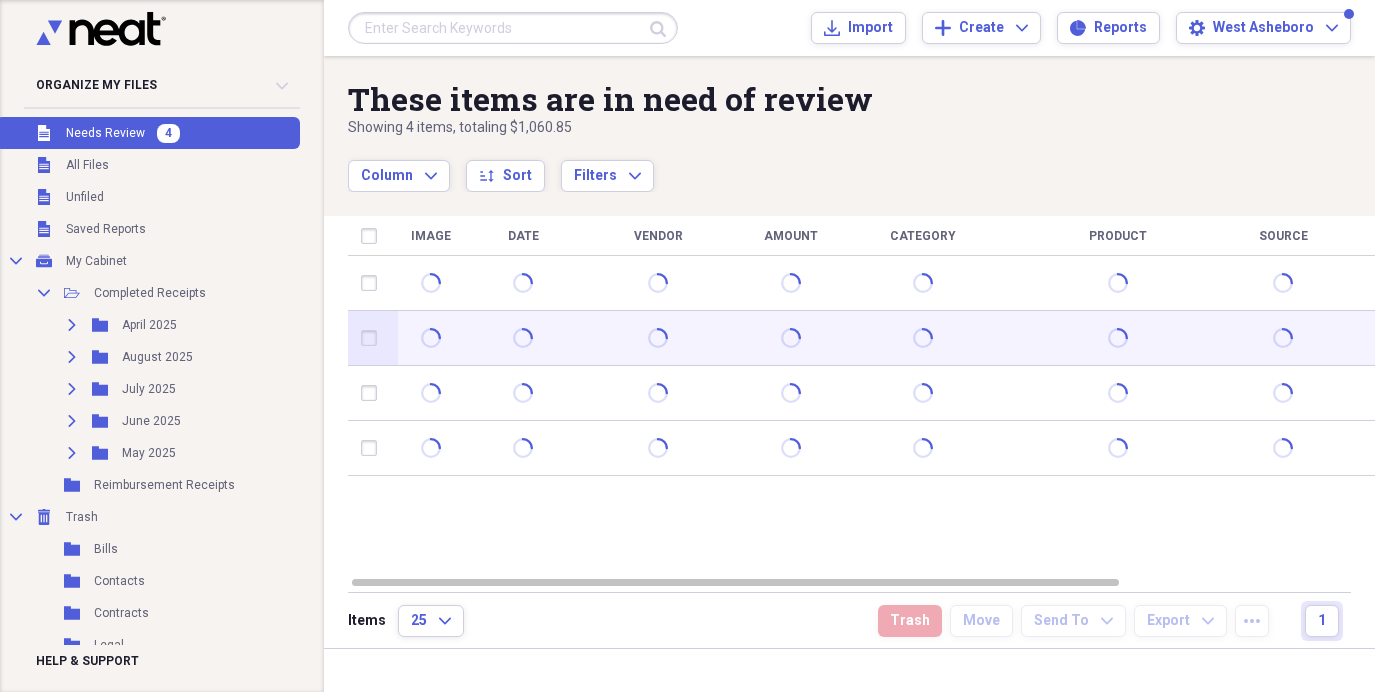click at bounding box center (790, 338) 